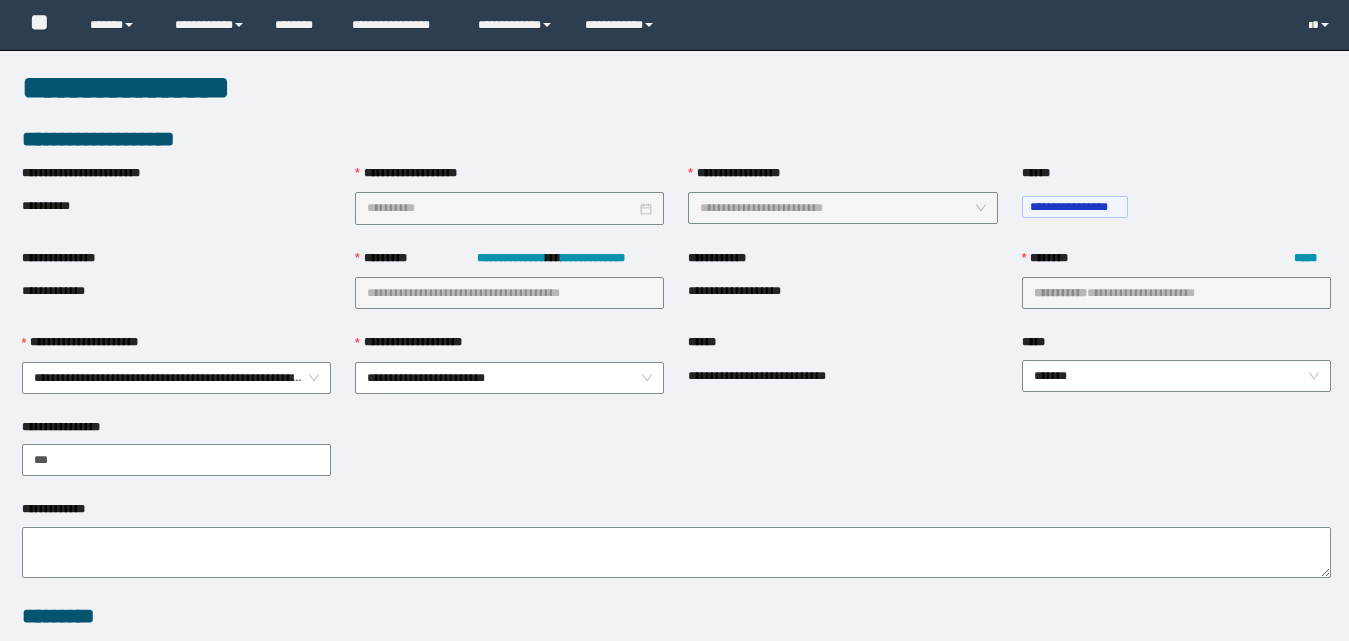scroll, scrollTop: 767, scrollLeft: 0, axis: vertical 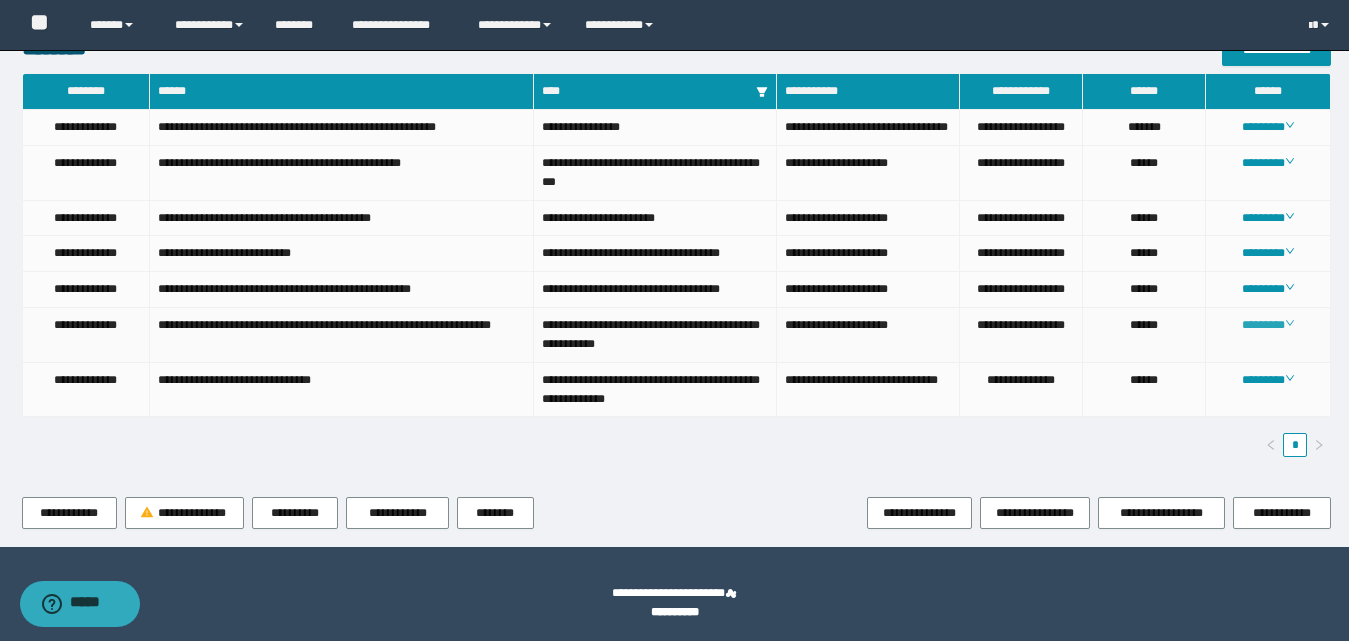 click on "********" at bounding box center [1268, 325] 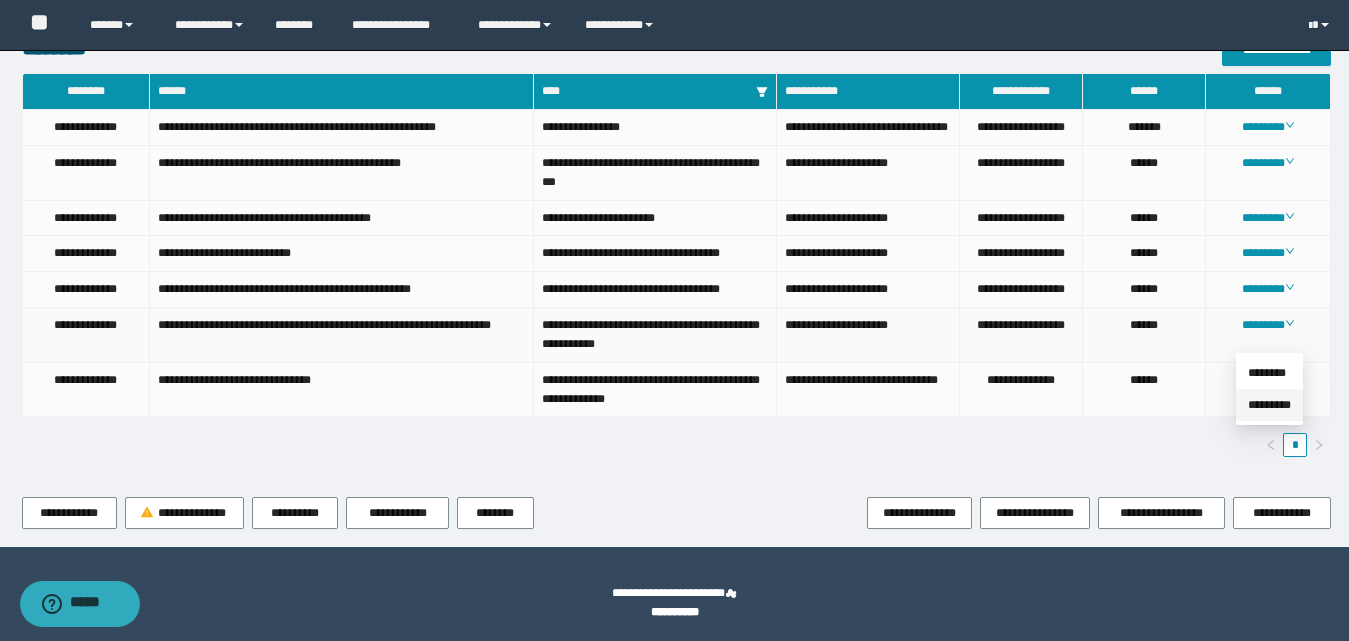 click on "*********" at bounding box center (1269, 405) 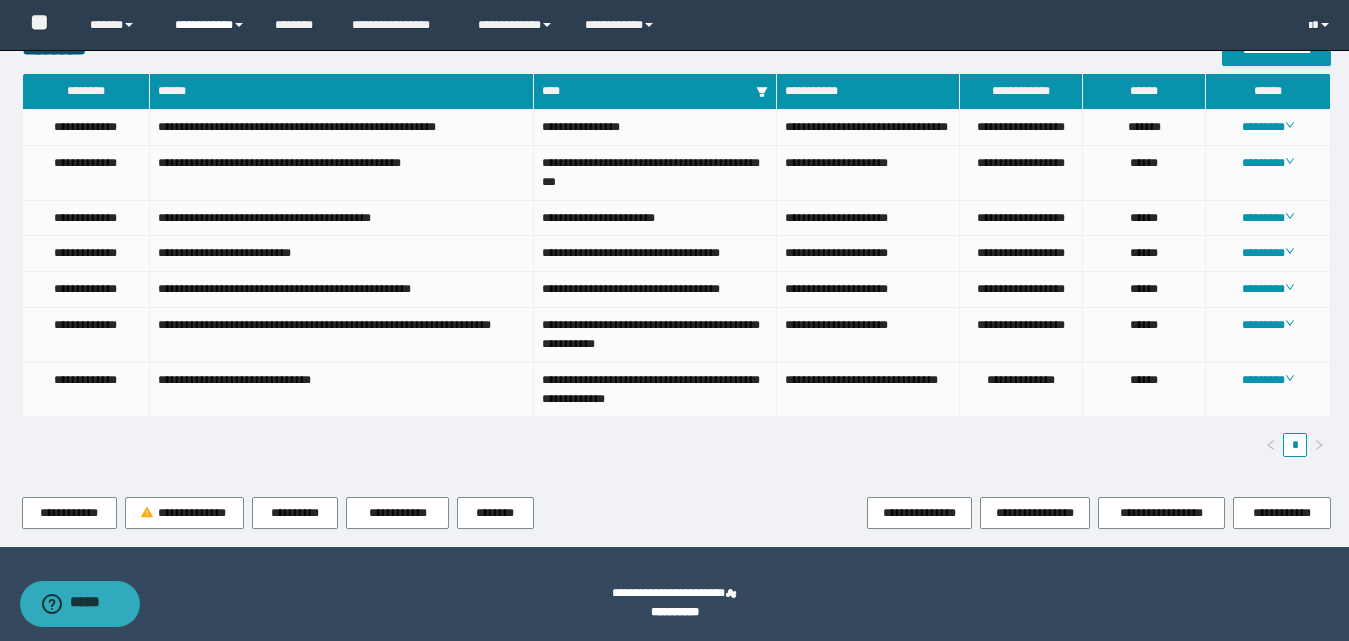 click on "**********" at bounding box center [210, 25] 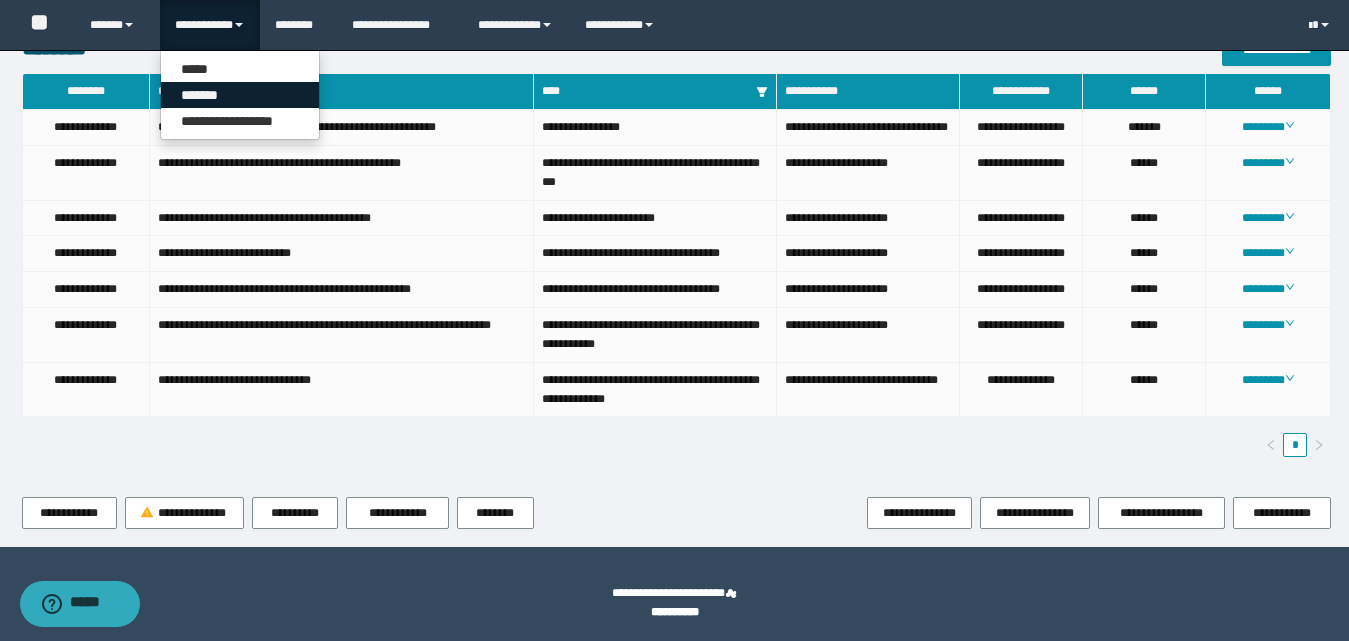 click on "*******" at bounding box center (240, 95) 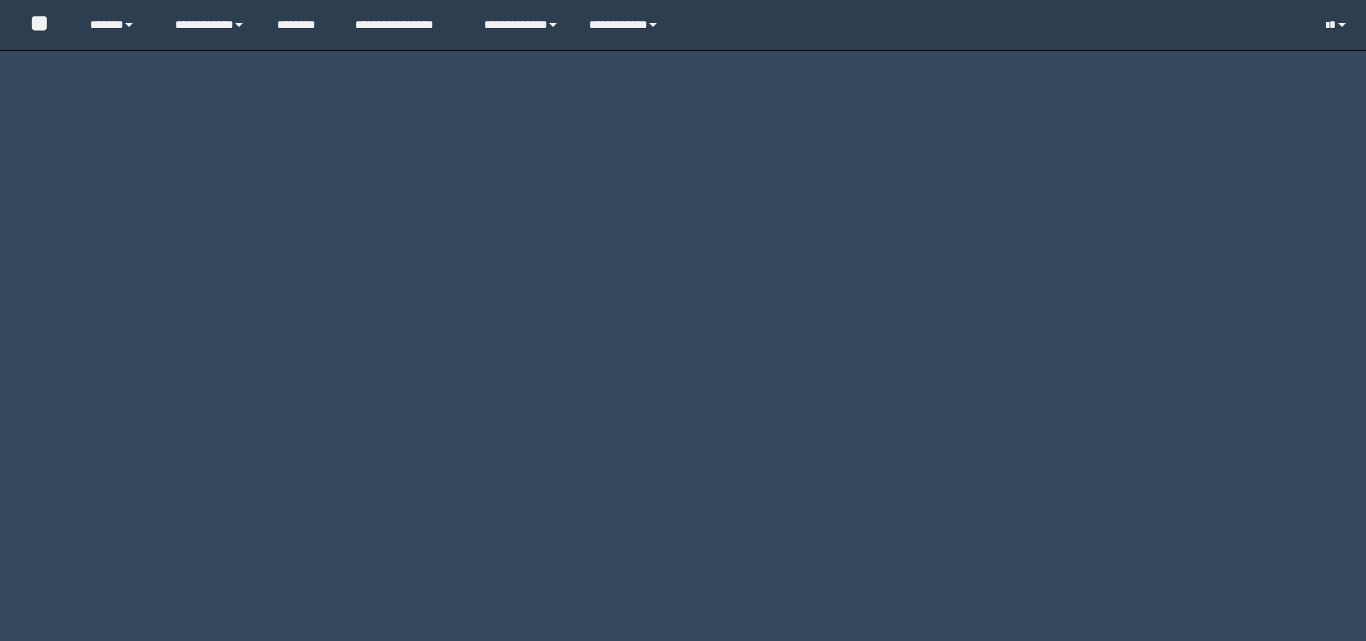 scroll, scrollTop: 0, scrollLeft: 0, axis: both 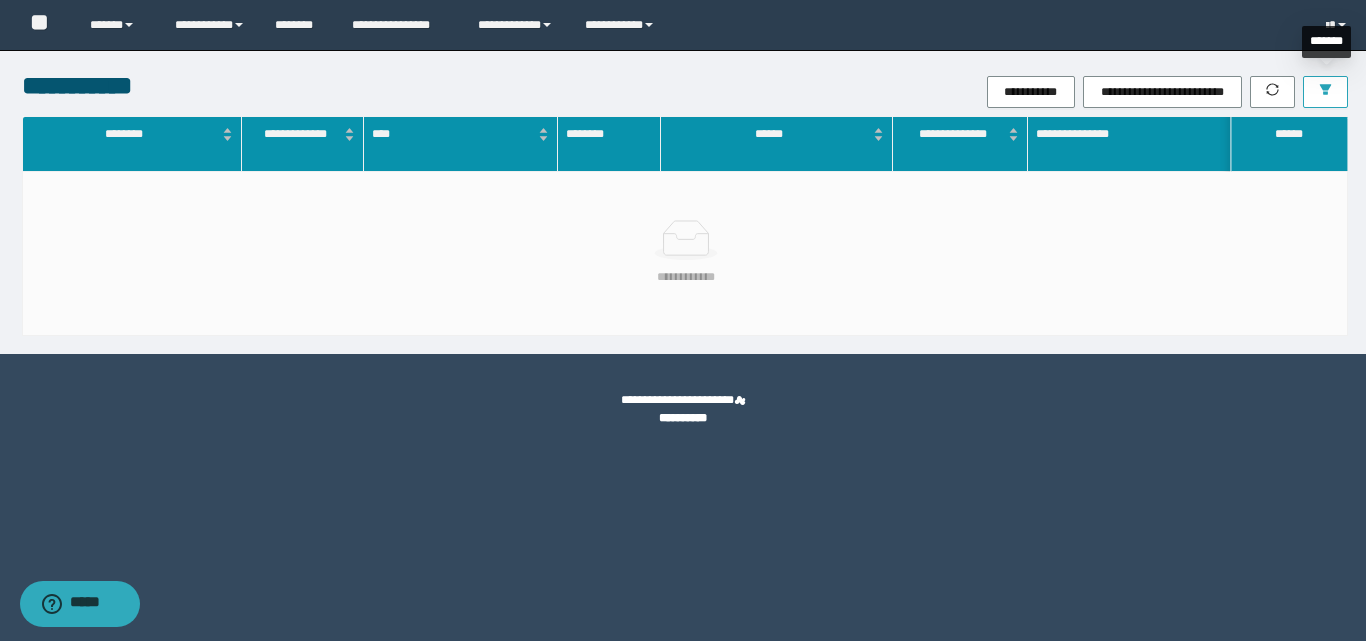 click at bounding box center [1325, 92] 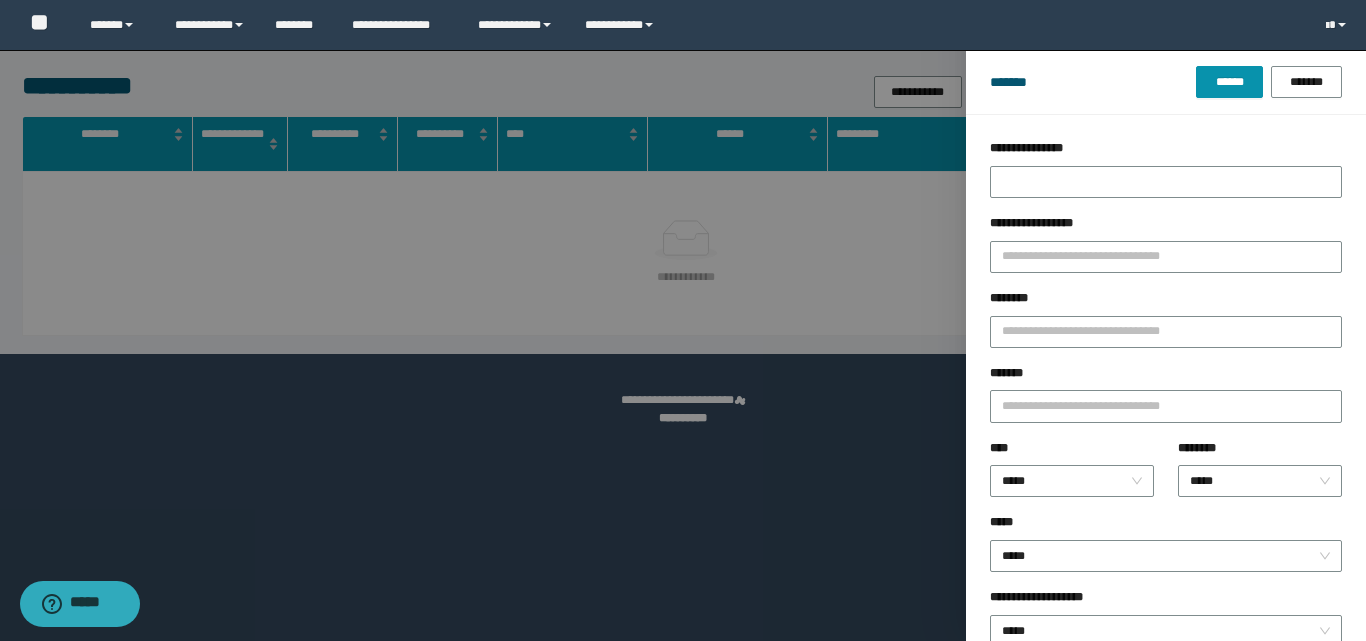 click on "********" at bounding box center [1166, 302] 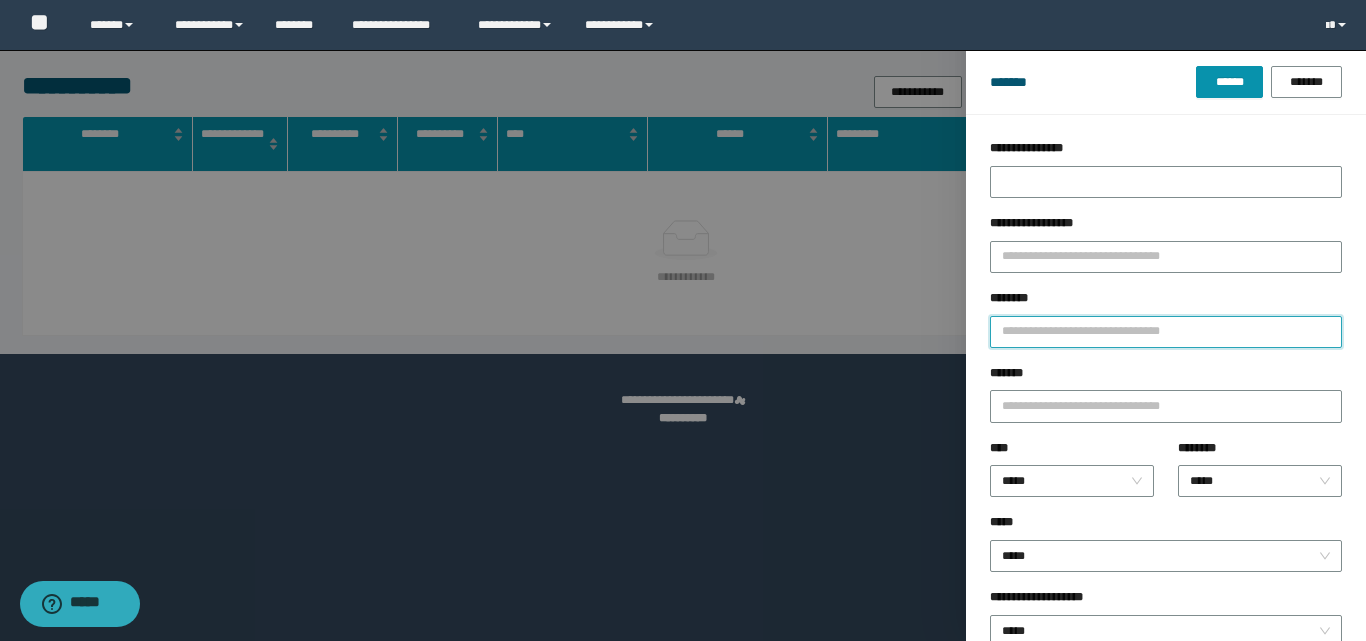 click on "********" at bounding box center (1166, 332) 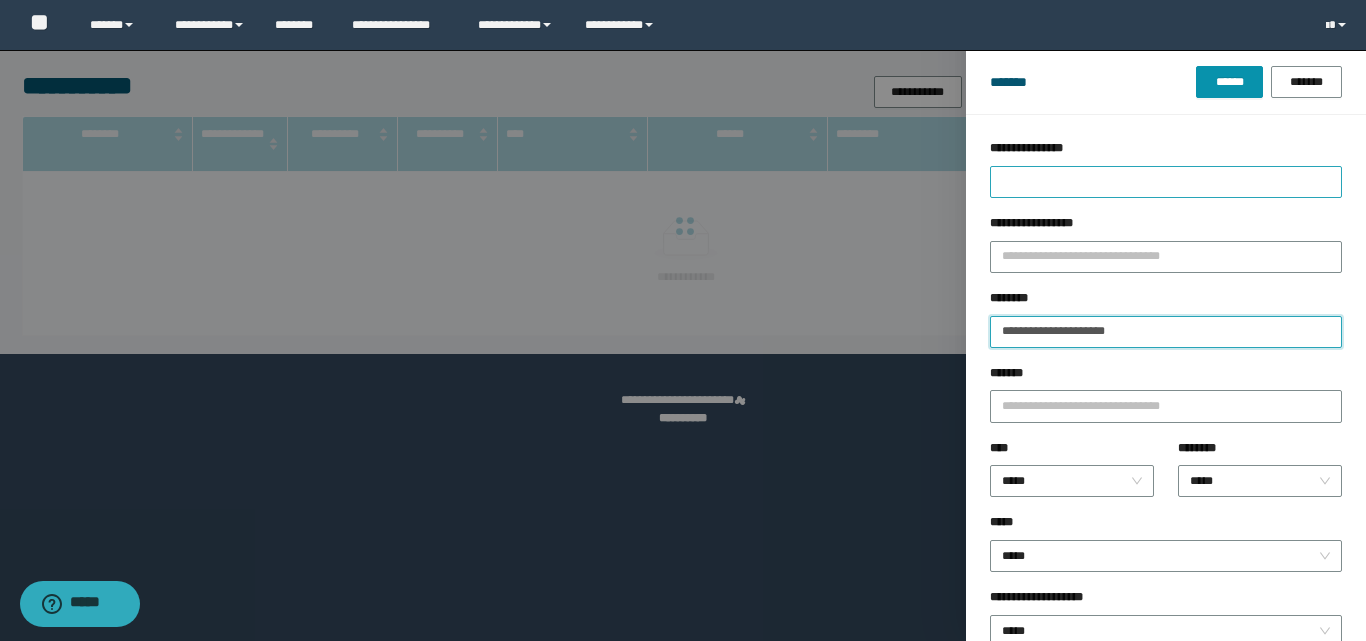 type on "**********" 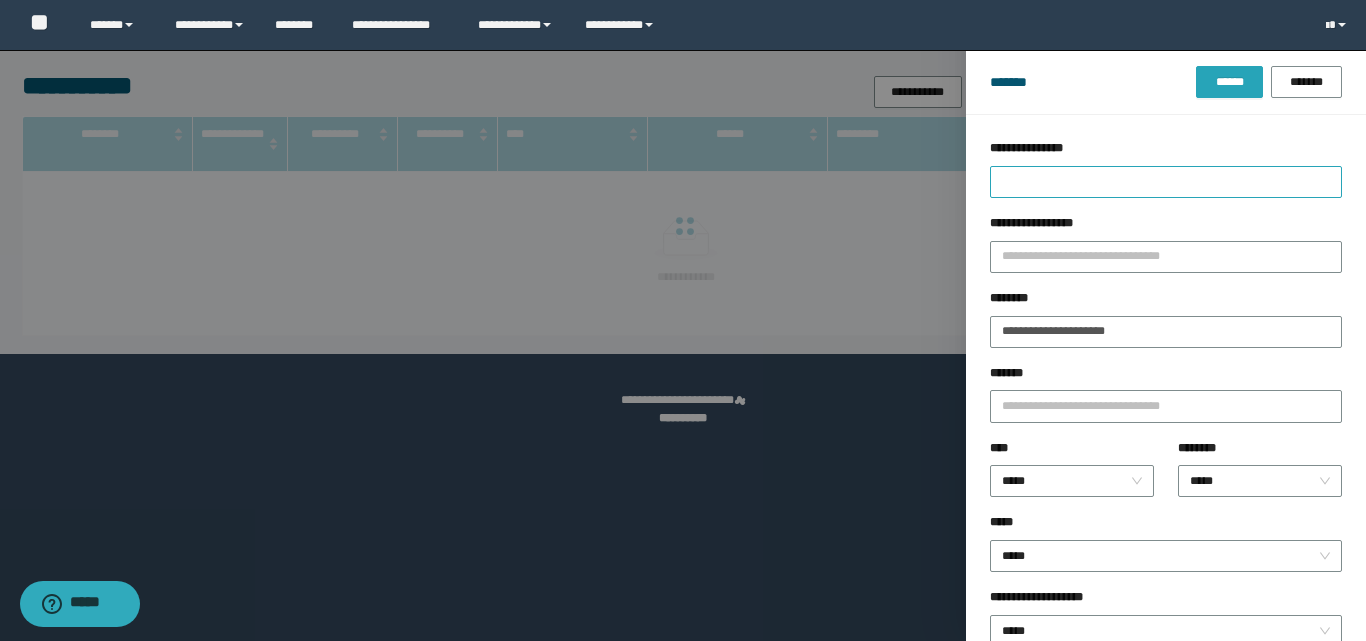 click on "******" at bounding box center (1229, 82) 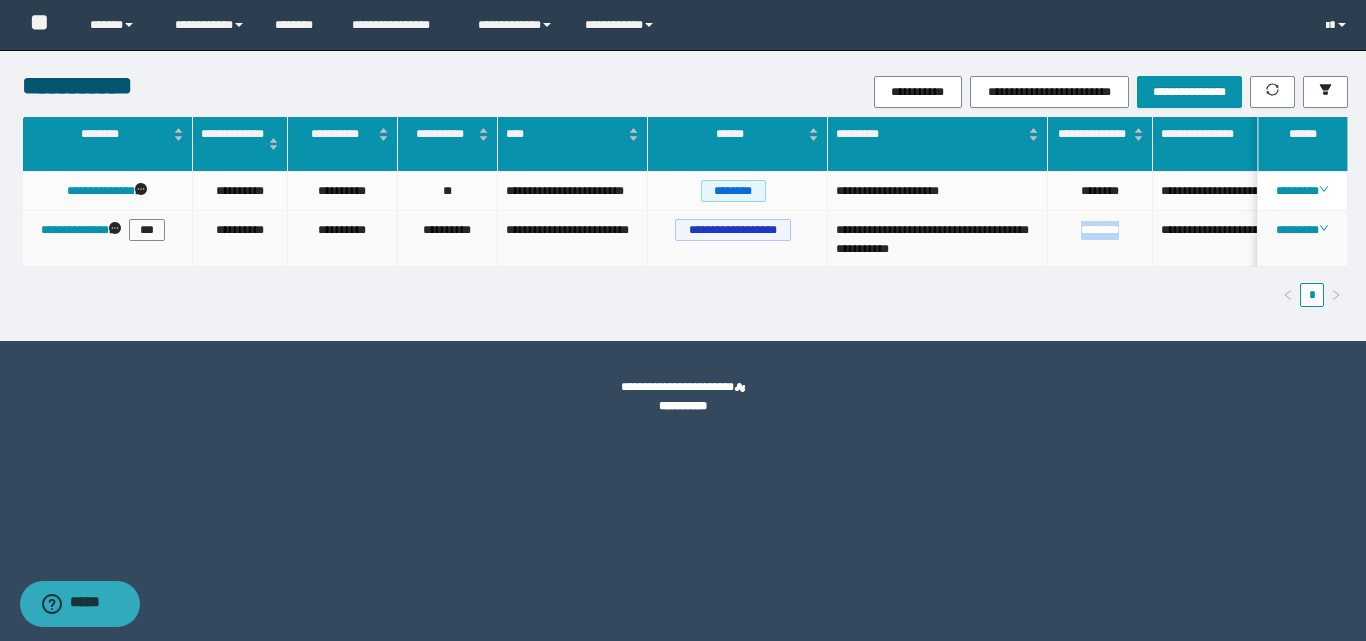 drag, startPoint x: 1075, startPoint y: 228, endPoint x: 1132, endPoint y: 232, distance: 57.14018 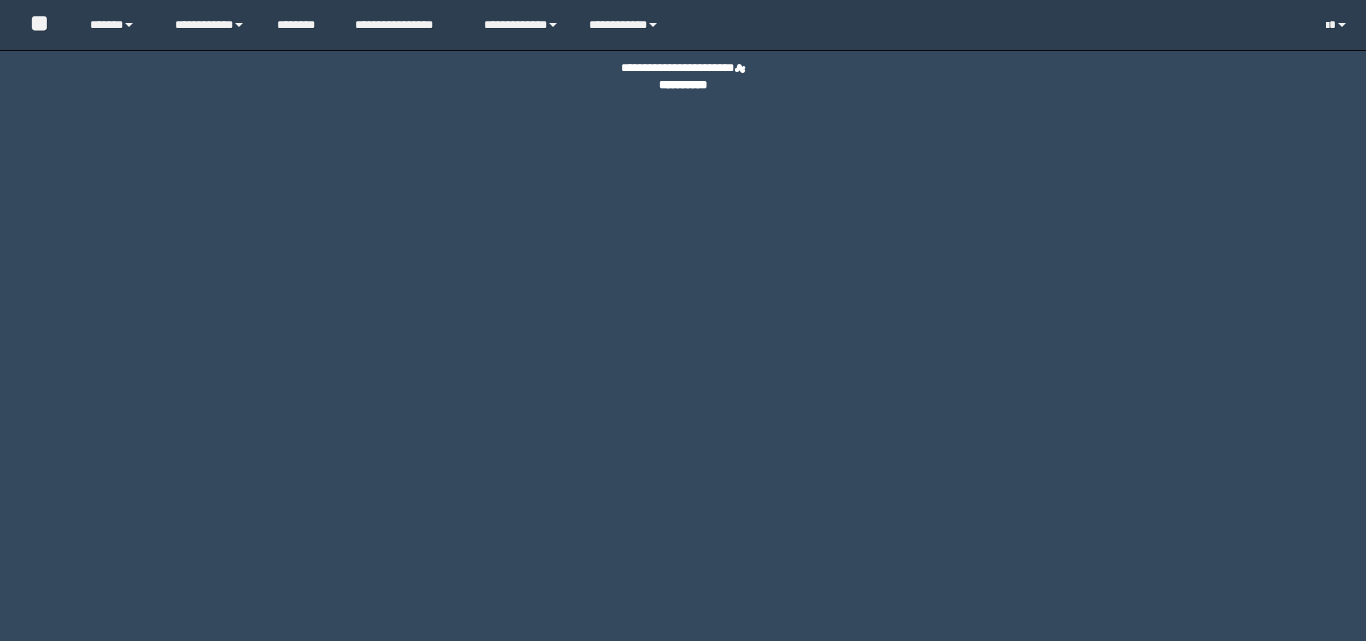 scroll, scrollTop: 0, scrollLeft: 0, axis: both 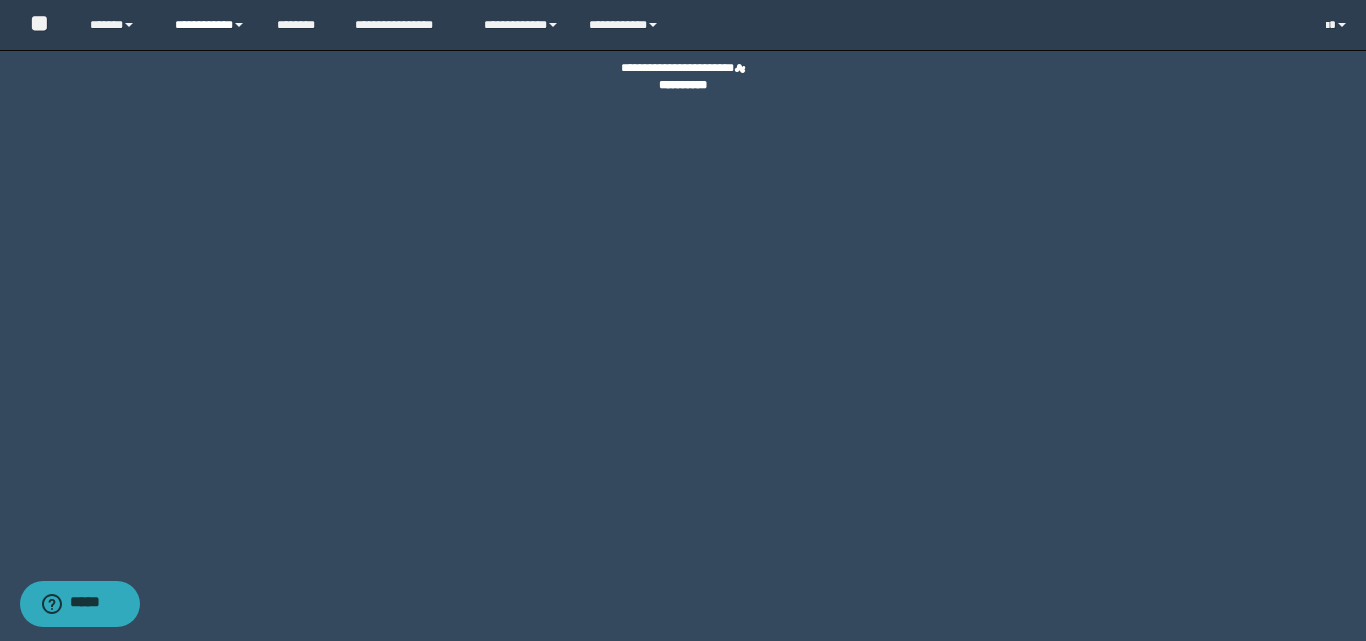 click on "**********" at bounding box center [210, 25] 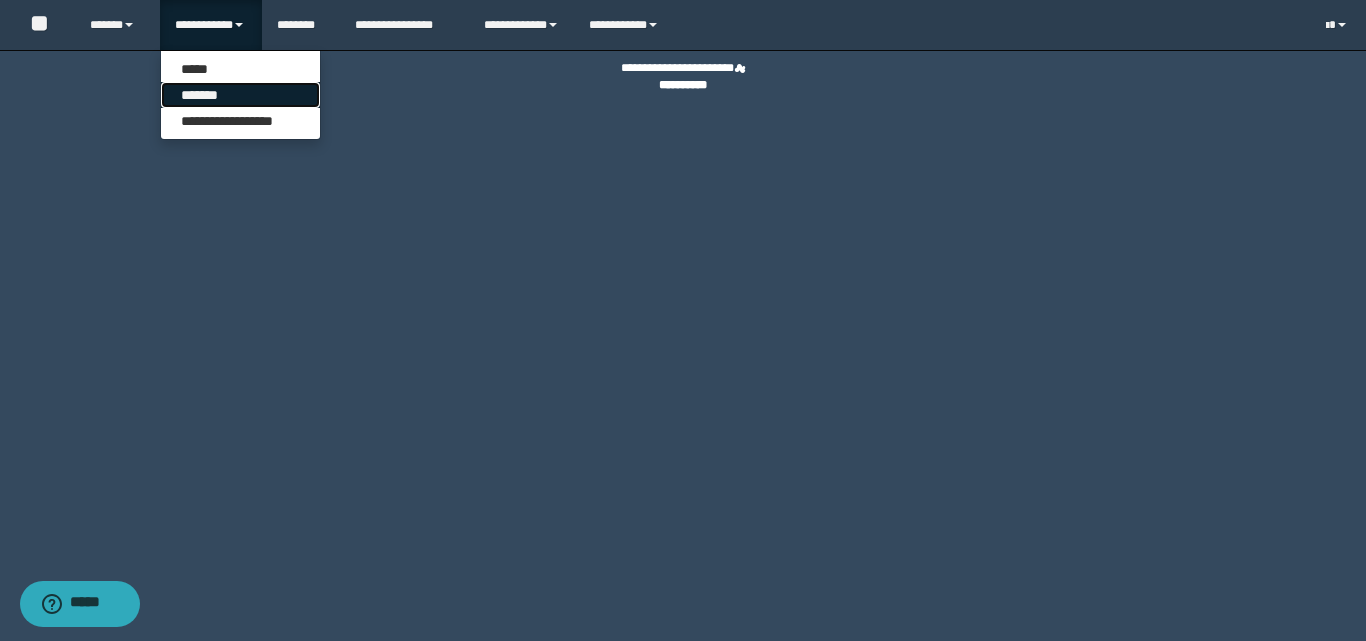 click on "*******" at bounding box center [240, 95] 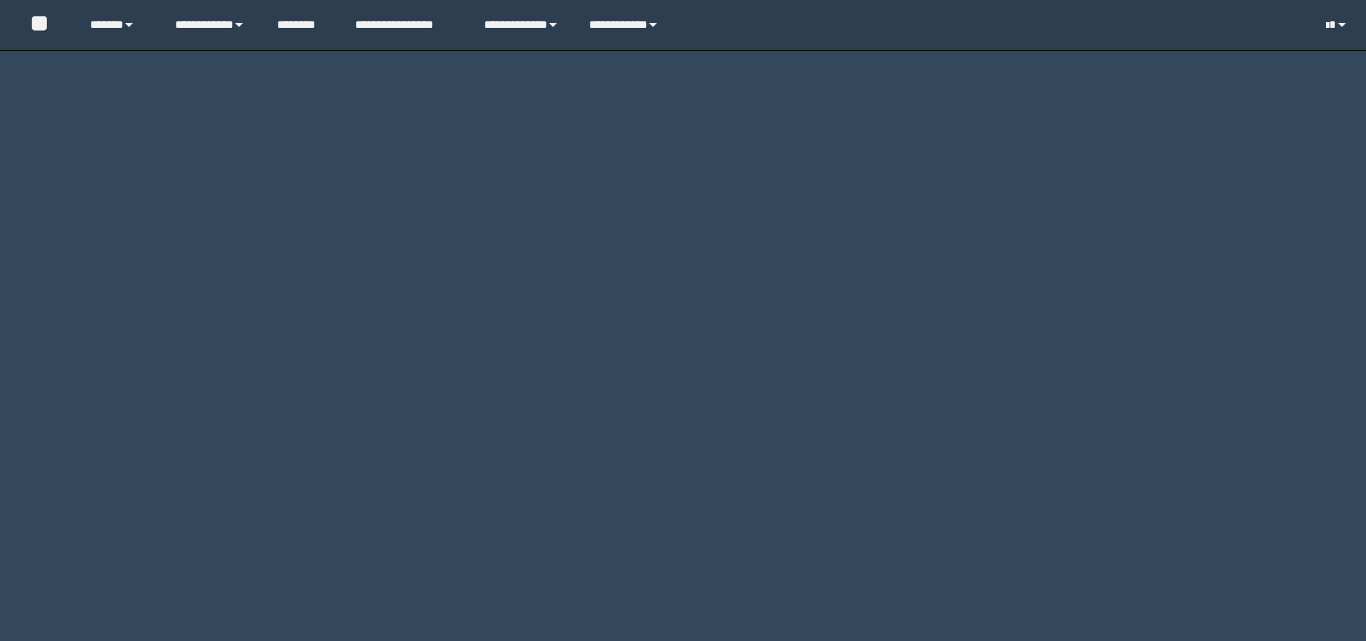 scroll, scrollTop: 0, scrollLeft: 0, axis: both 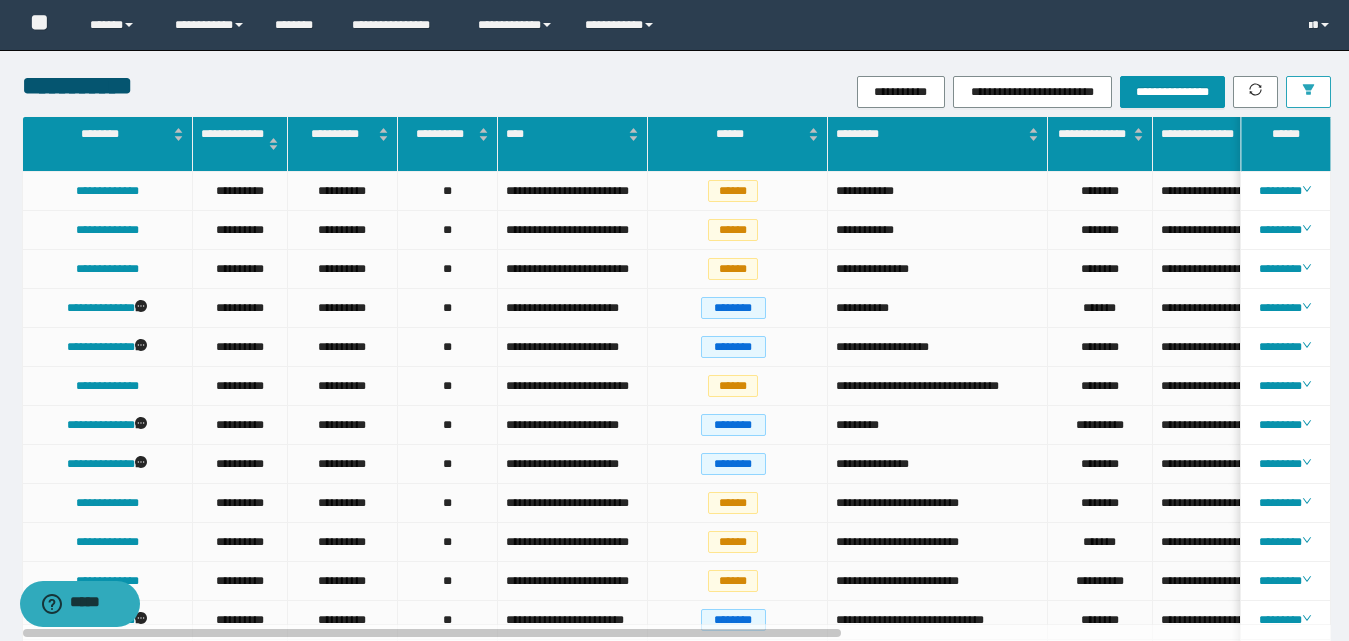 click 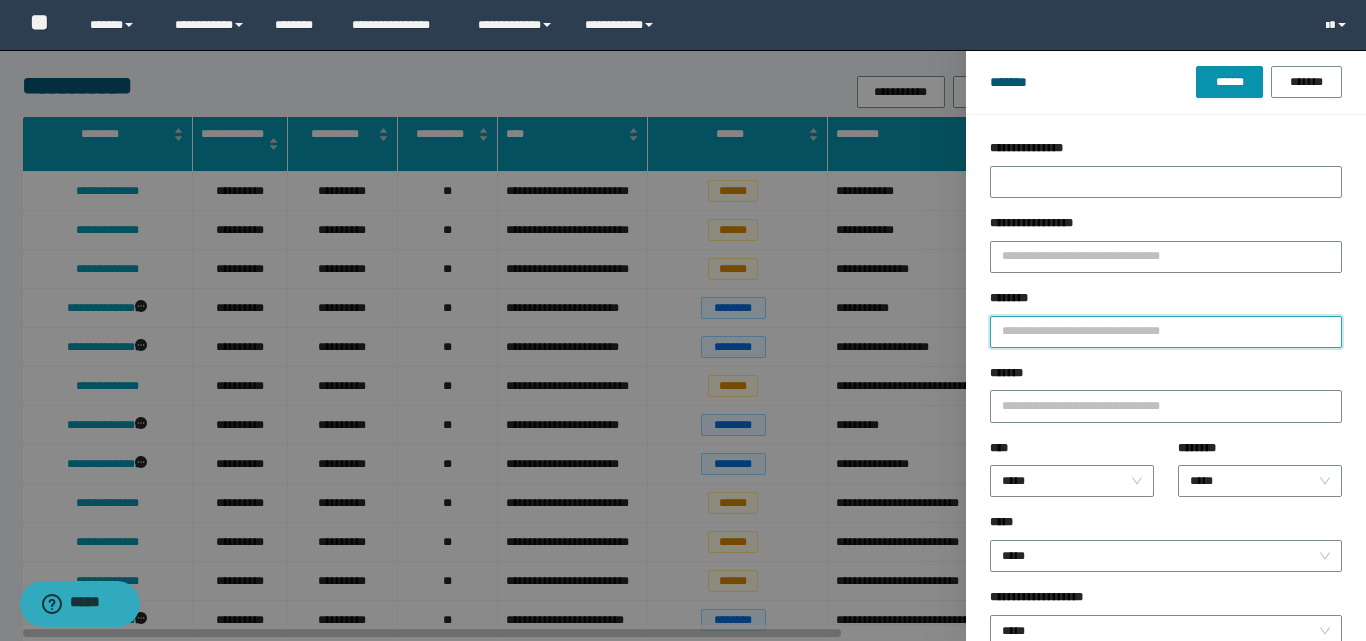 paste on "**********" 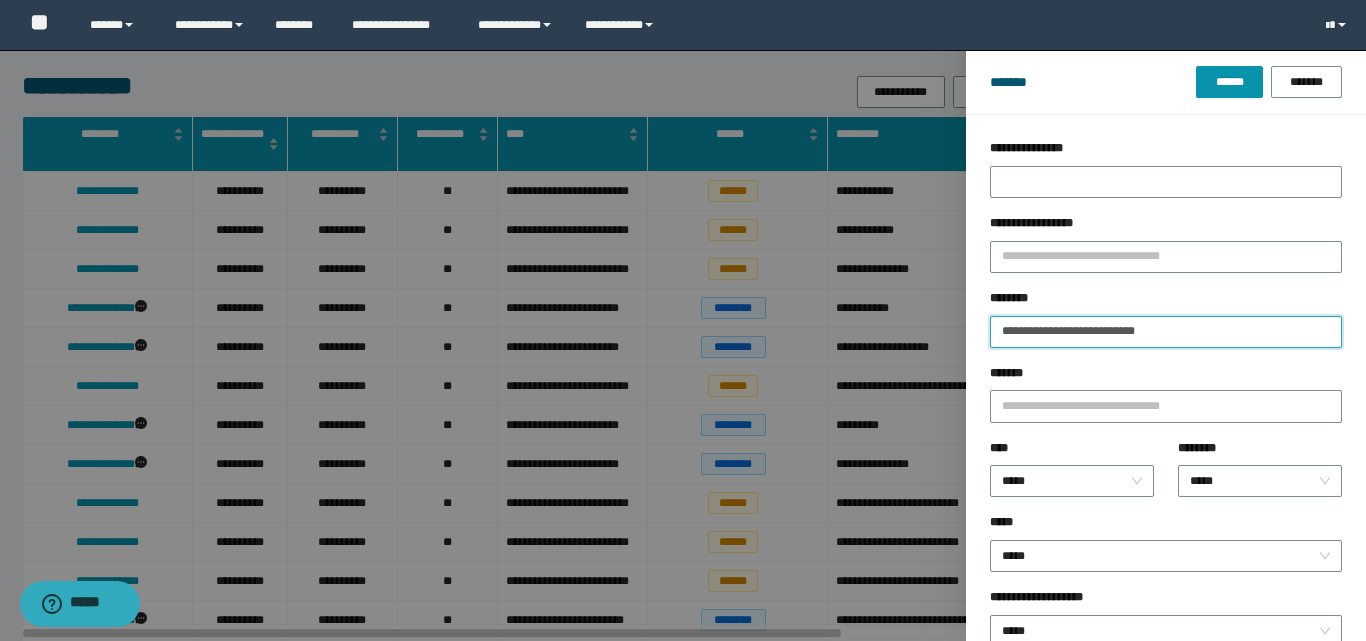 type on "**********" 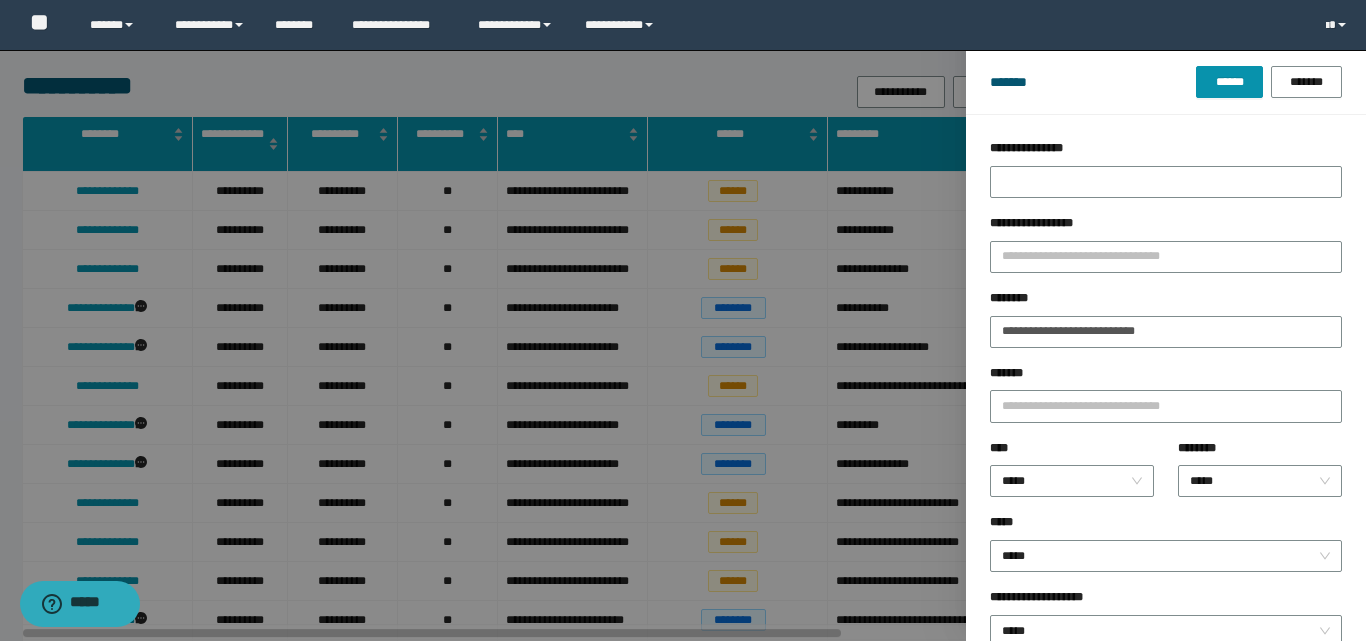 click on "******* ****** *******" at bounding box center [1166, 82] 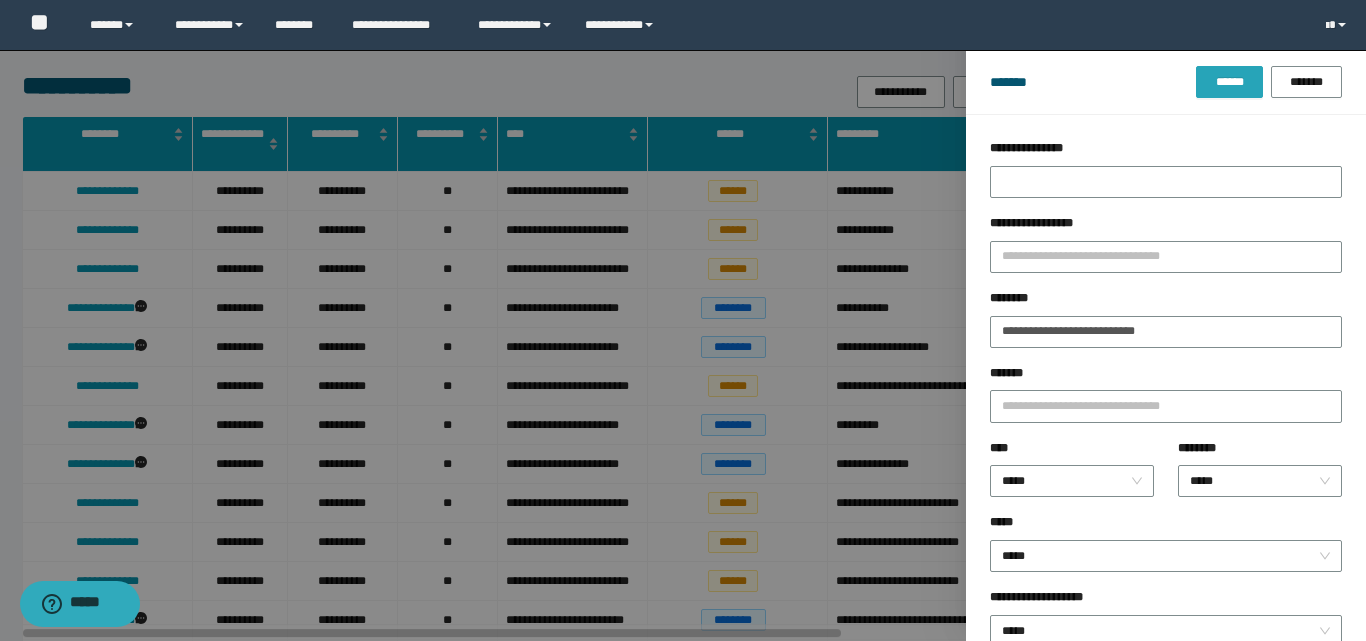 click on "******" at bounding box center [1229, 82] 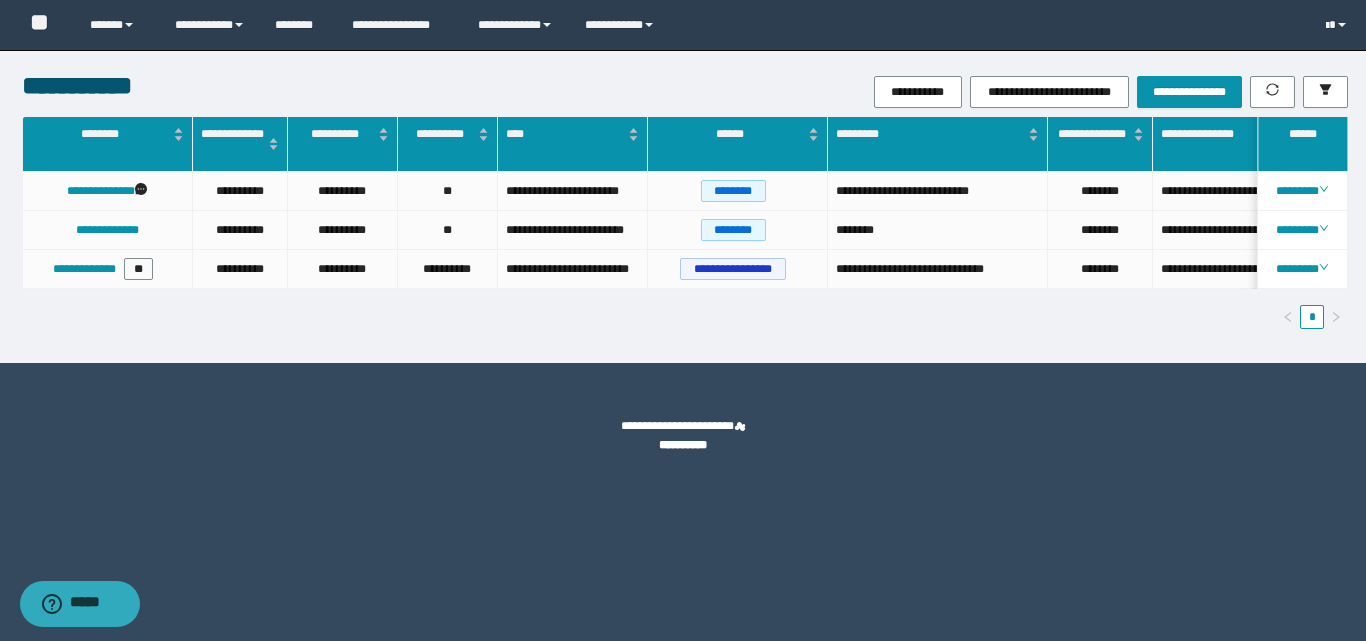 click on "**********" at bounding box center [683, 436] 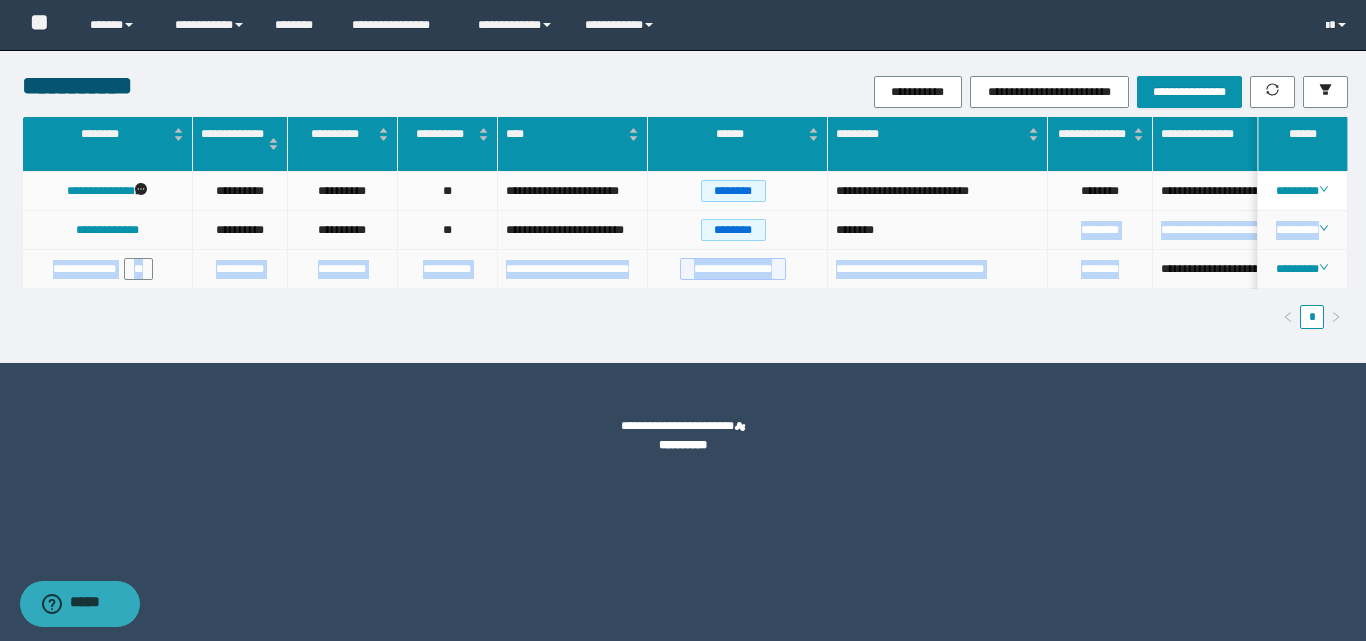 drag, startPoint x: 1118, startPoint y: 264, endPoint x: 1048, endPoint y: 246, distance: 72.277245 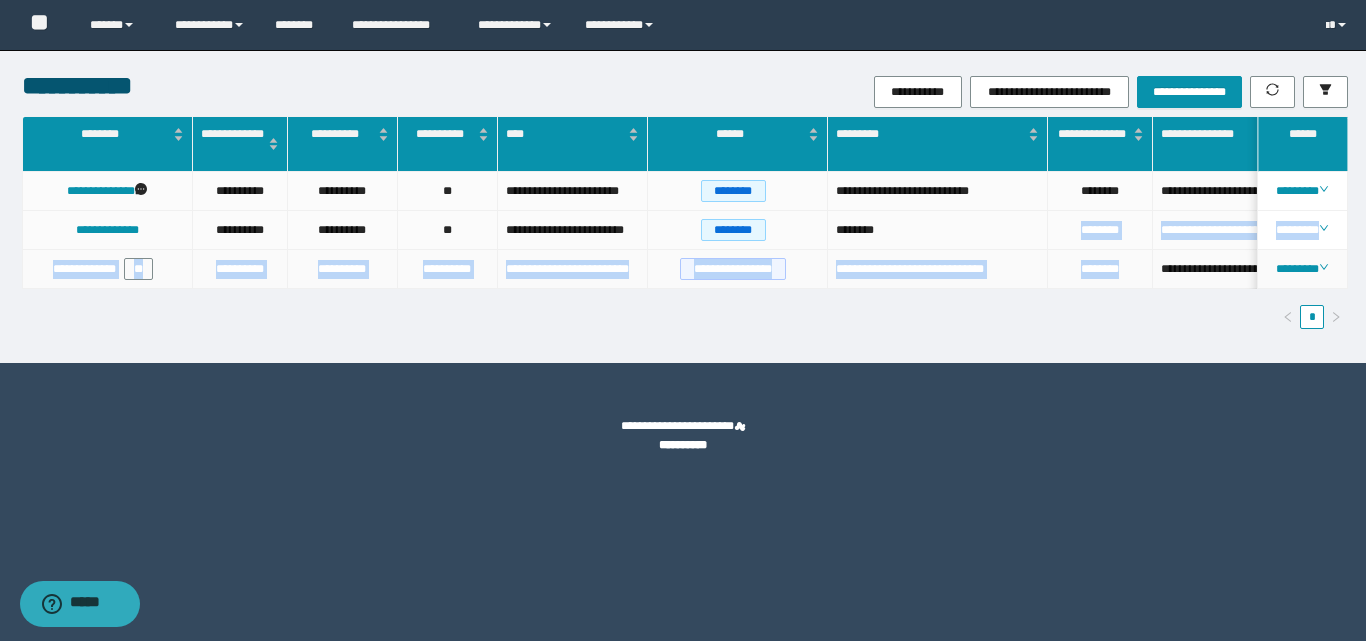 click on "********" at bounding box center (1100, 269) 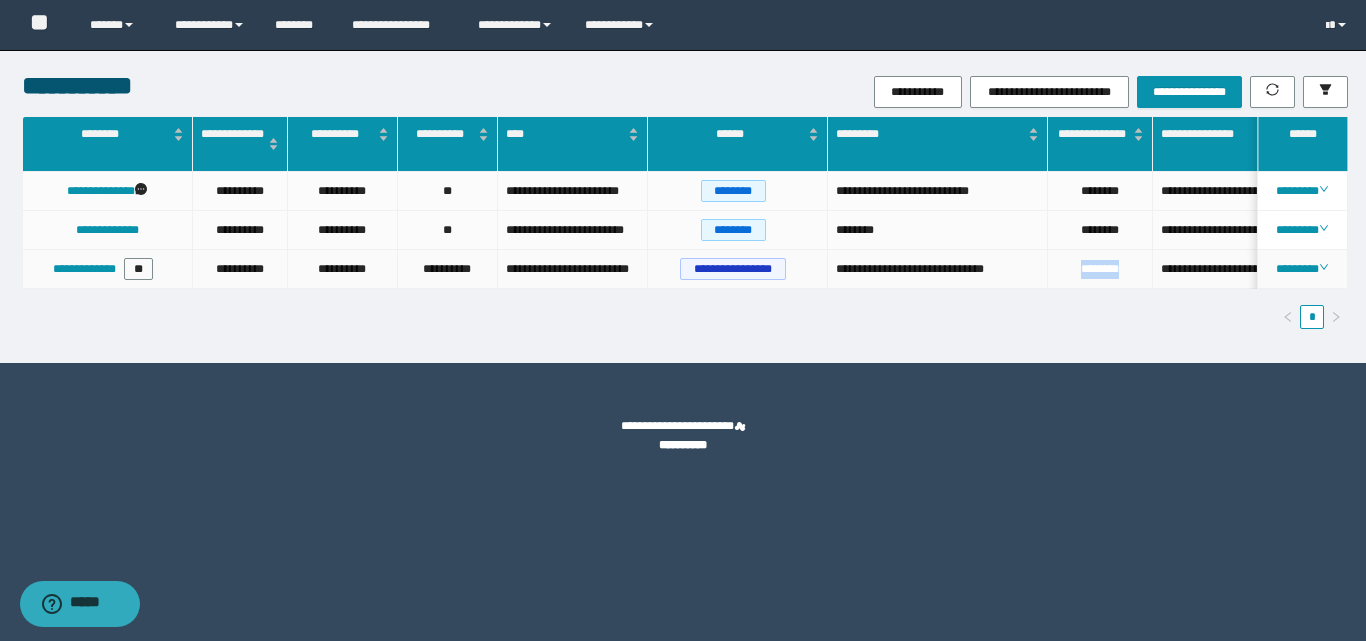 drag, startPoint x: 1062, startPoint y: 270, endPoint x: 1133, endPoint y: 278, distance: 71.44928 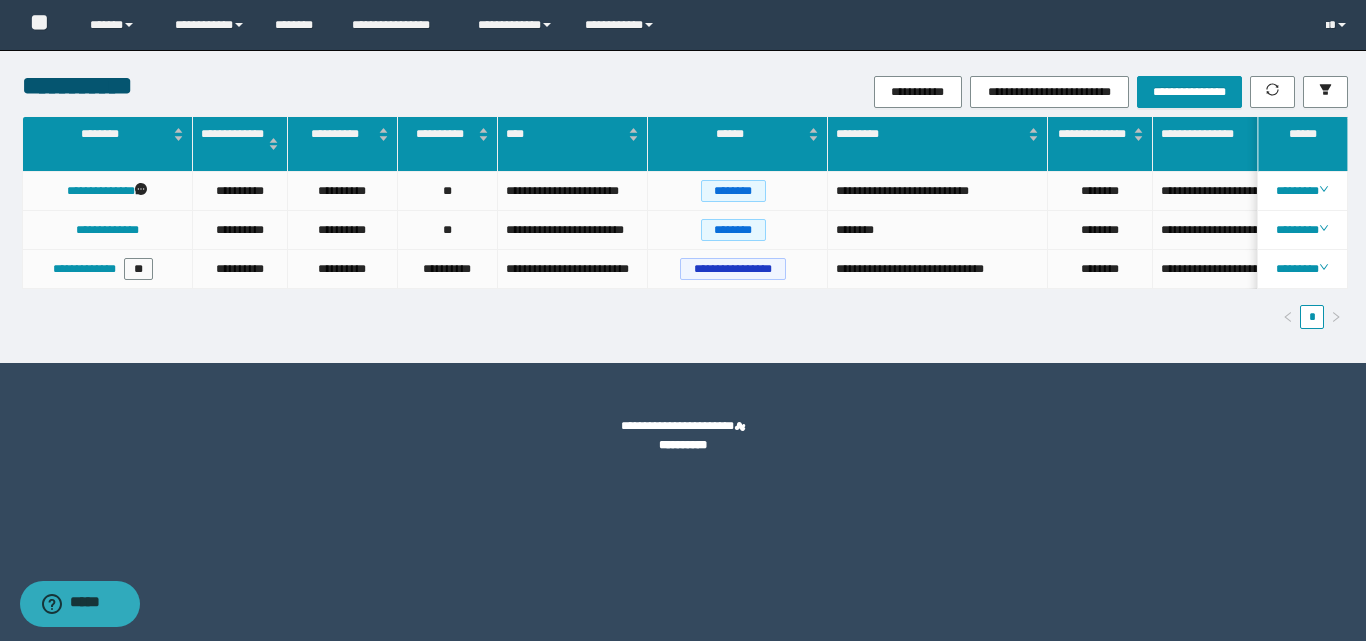 click on "**********" at bounding box center (683, 436) 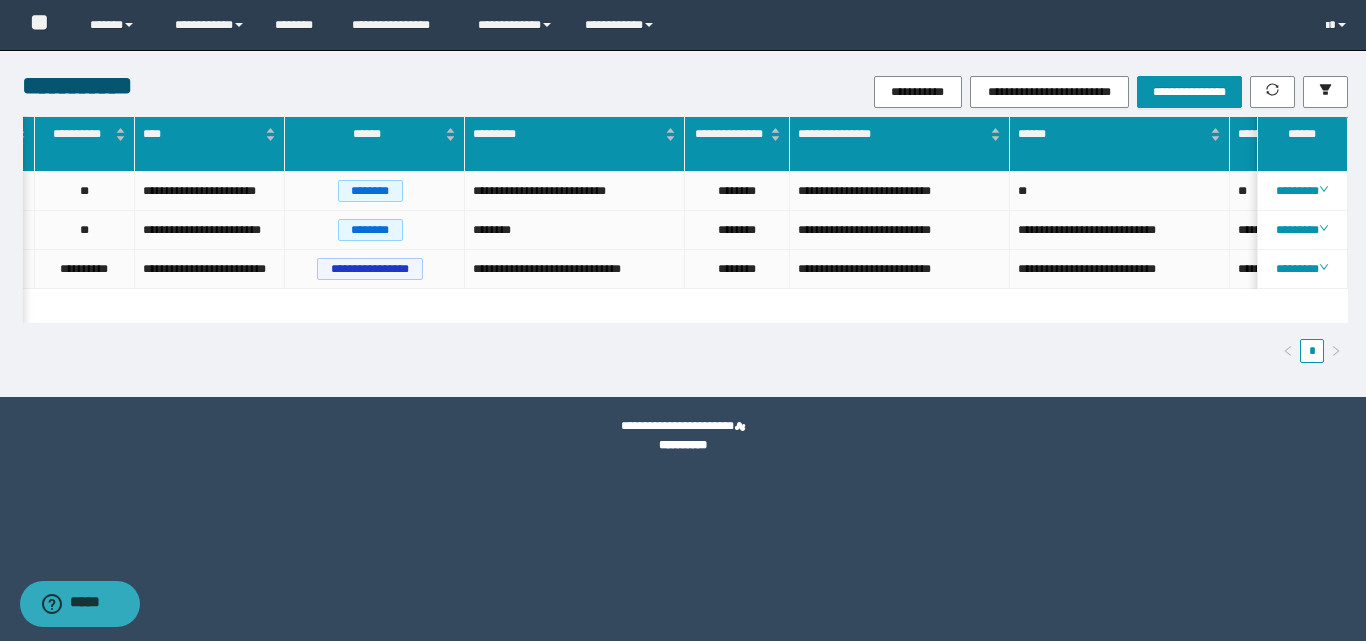 scroll, scrollTop: 0, scrollLeft: 629, axis: horizontal 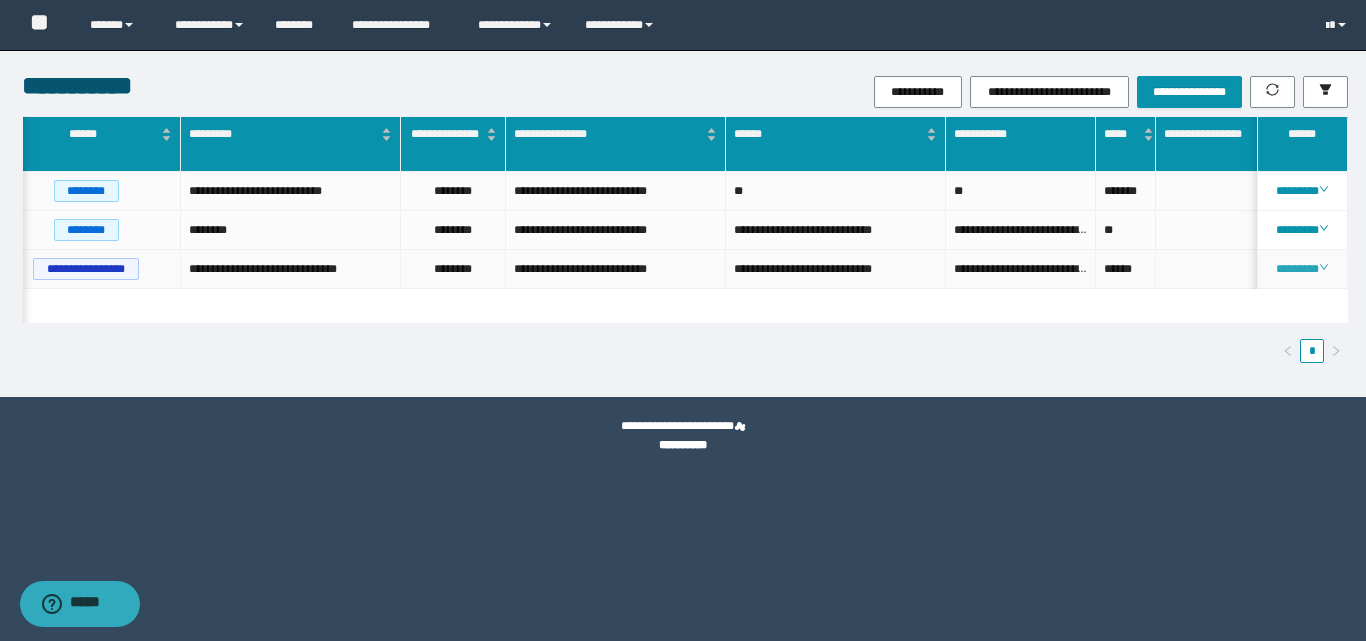 click on "********" at bounding box center [1302, 269] 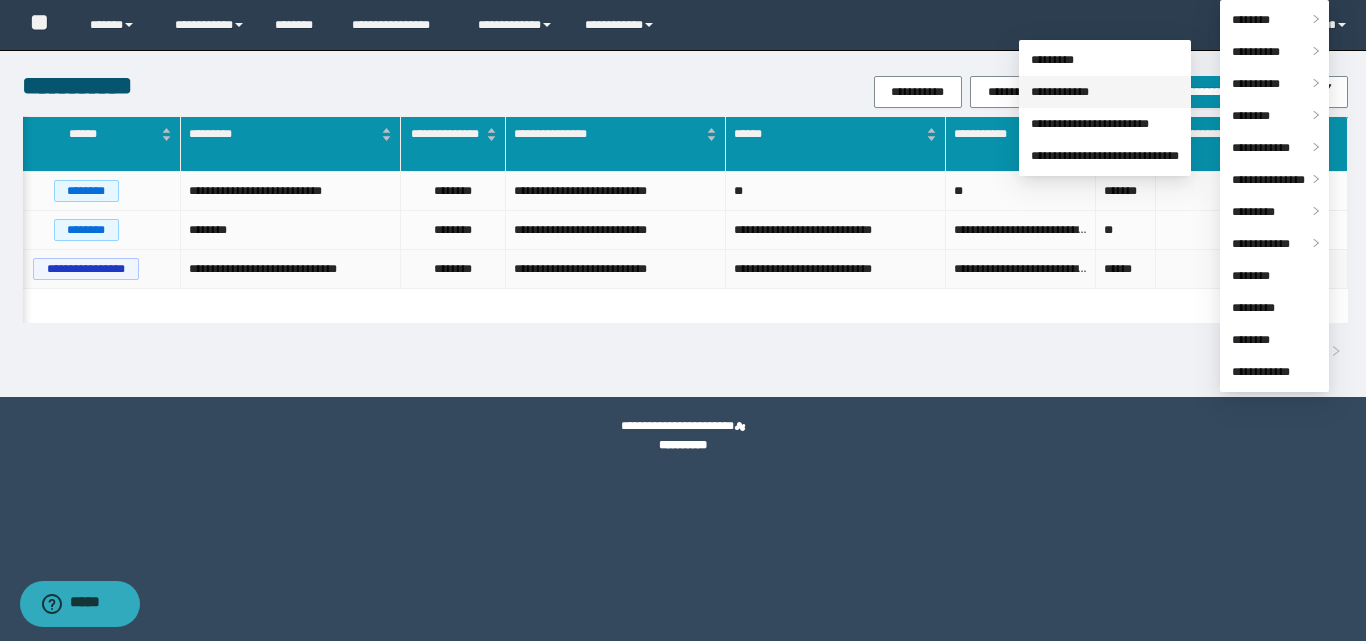 click on "**********" at bounding box center [1060, 92] 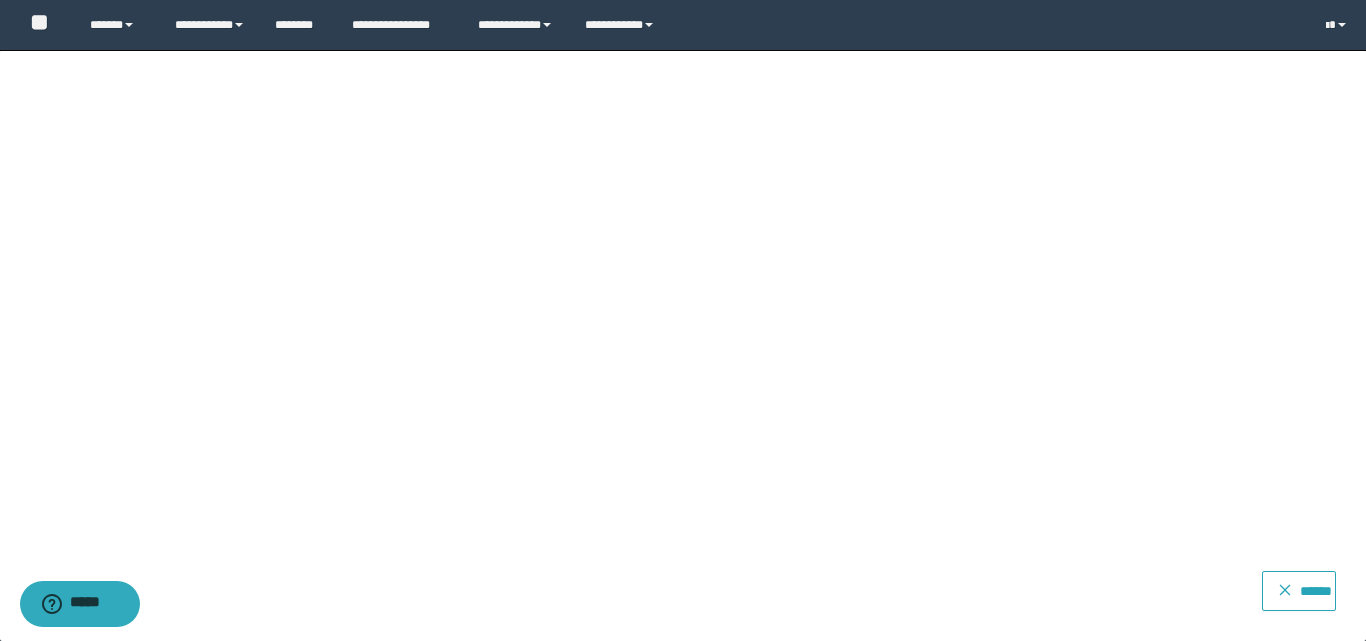 click on "******" at bounding box center (1299, 591) 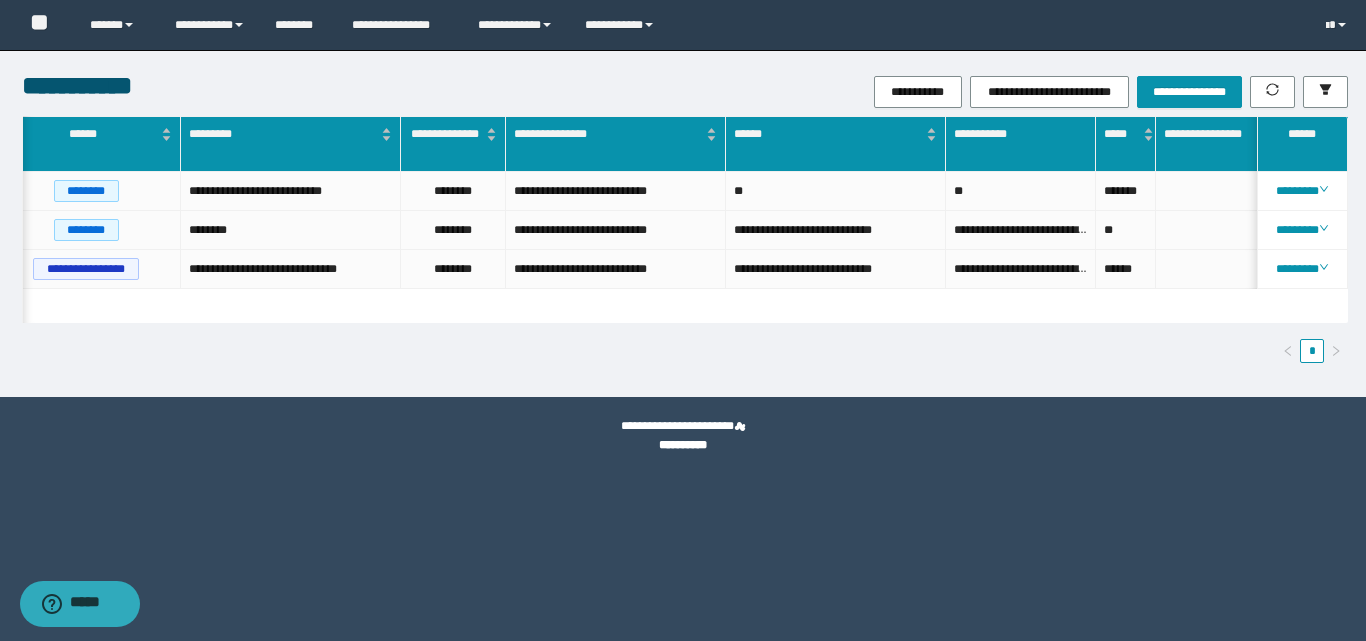 scroll, scrollTop: 0, scrollLeft: 0, axis: both 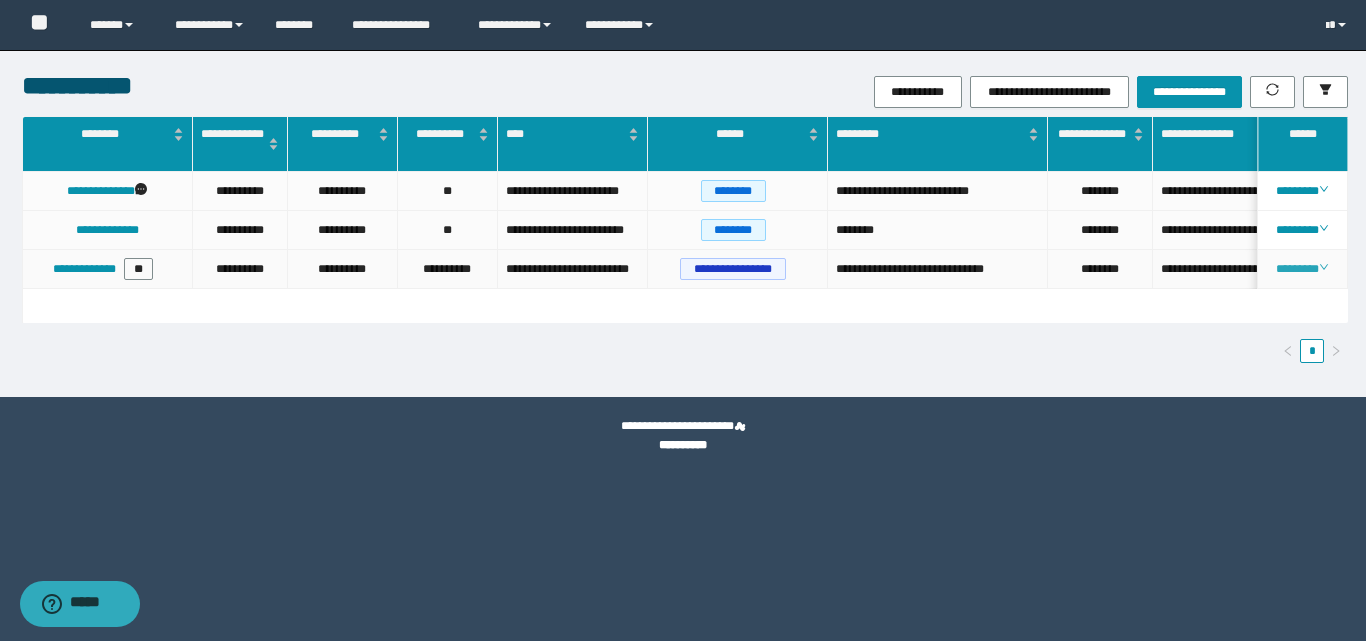 click on "********" at bounding box center [1302, 269] 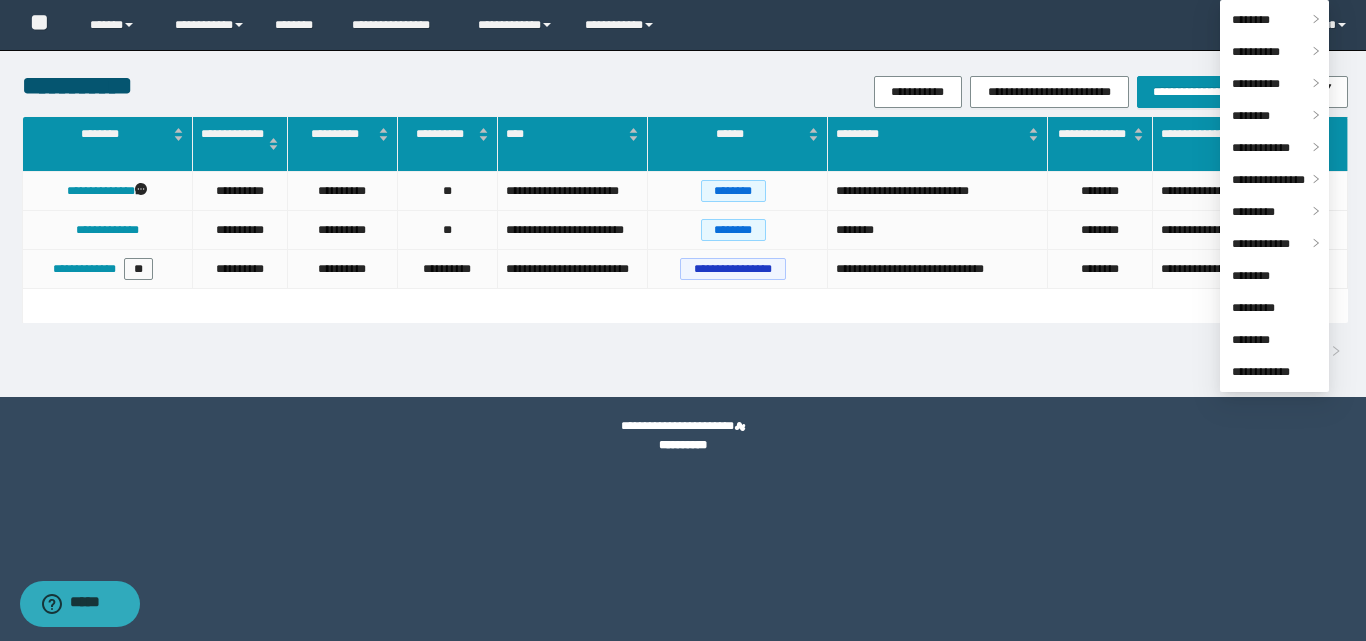 click on "**********" at bounding box center (683, 436) 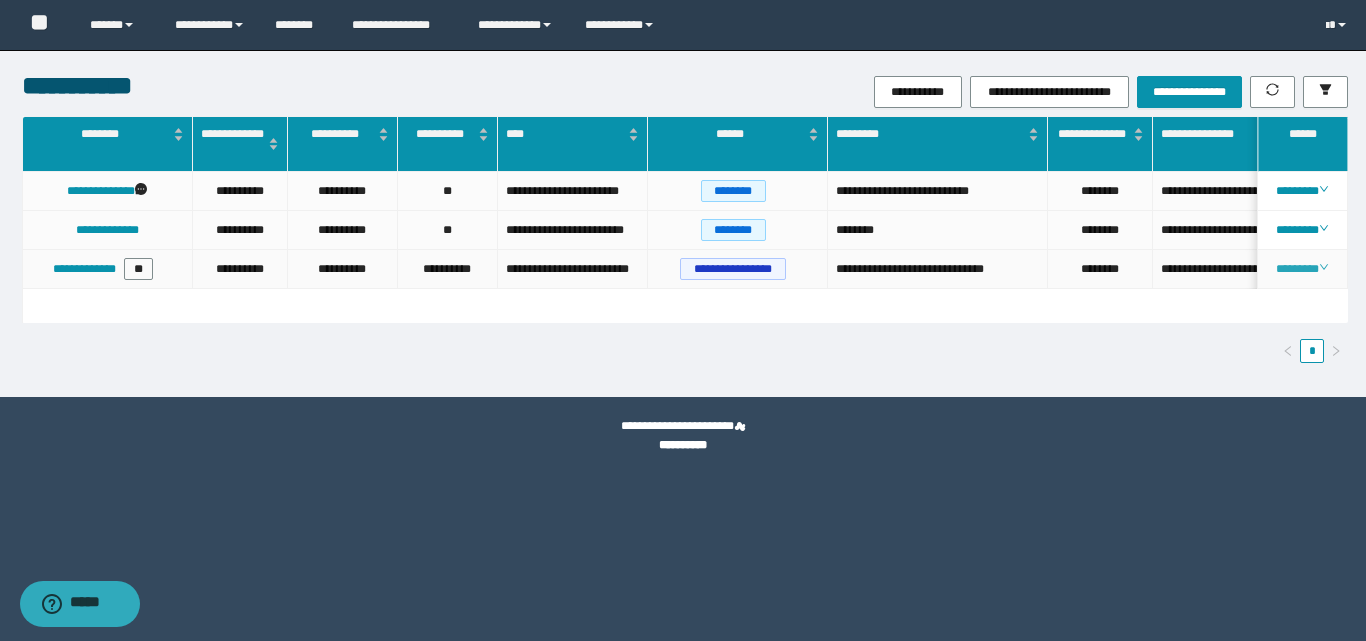 click on "********" at bounding box center [1302, 269] 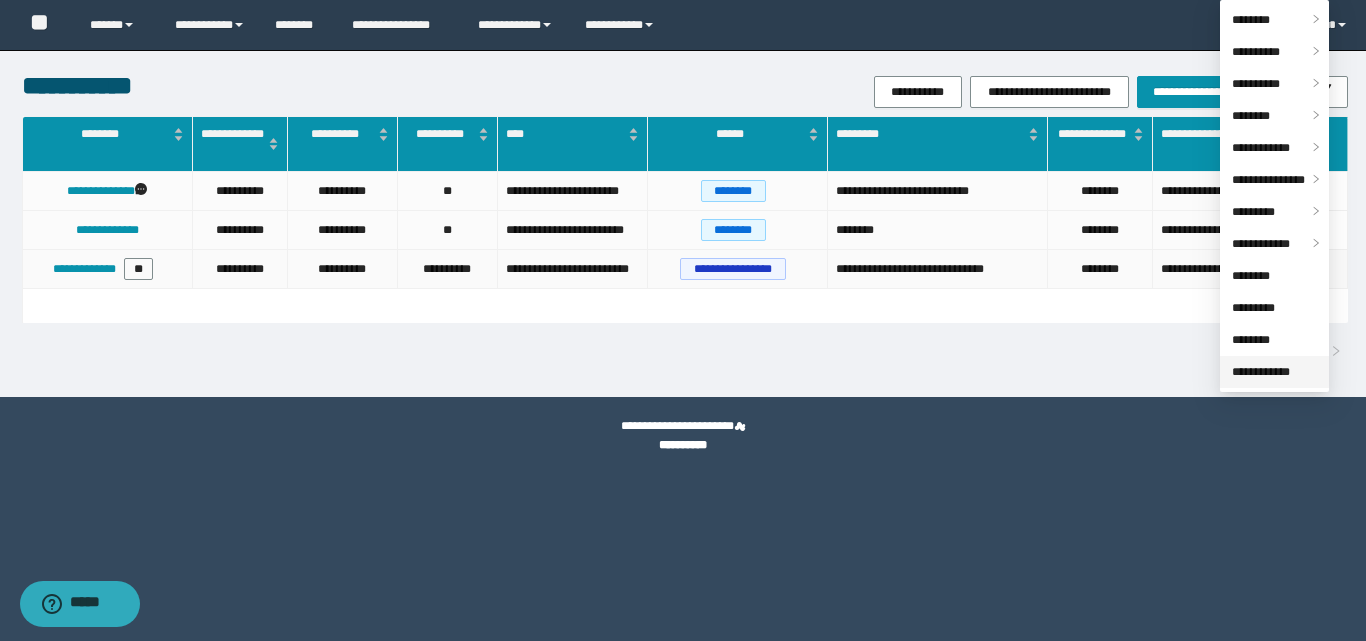 click on "**********" at bounding box center (1261, 372) 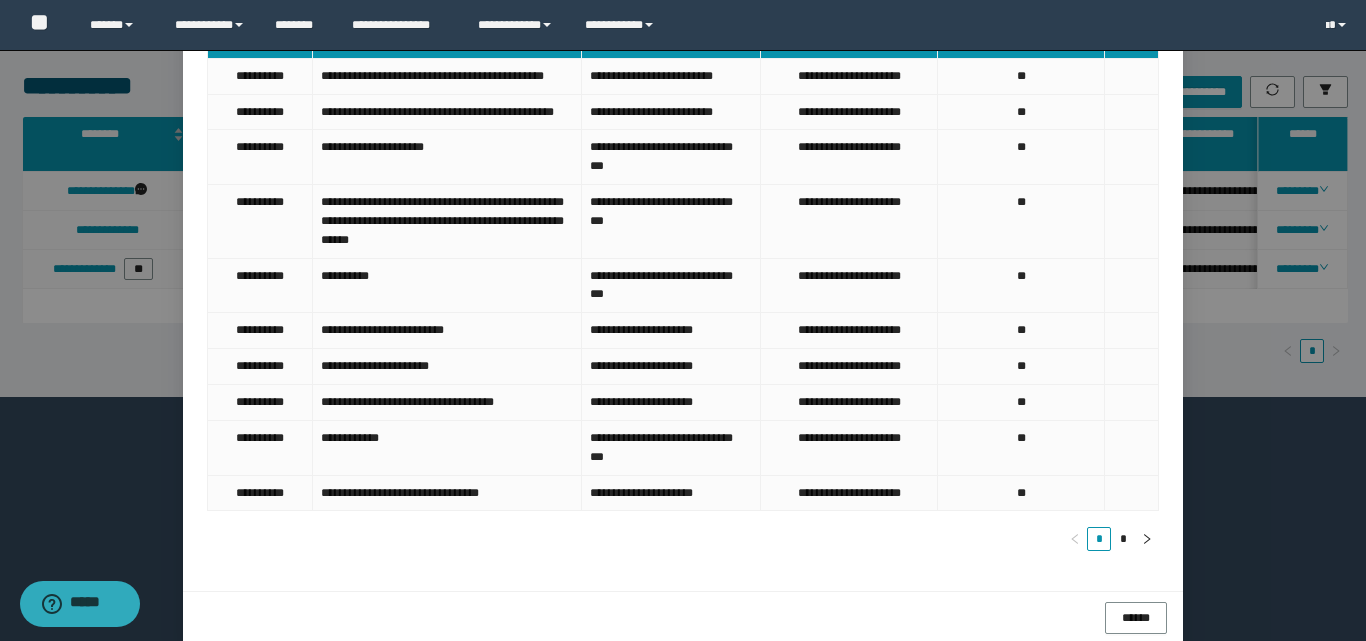 scroll, scrollTop: 141, scrollLeft: 0, axis: vertical 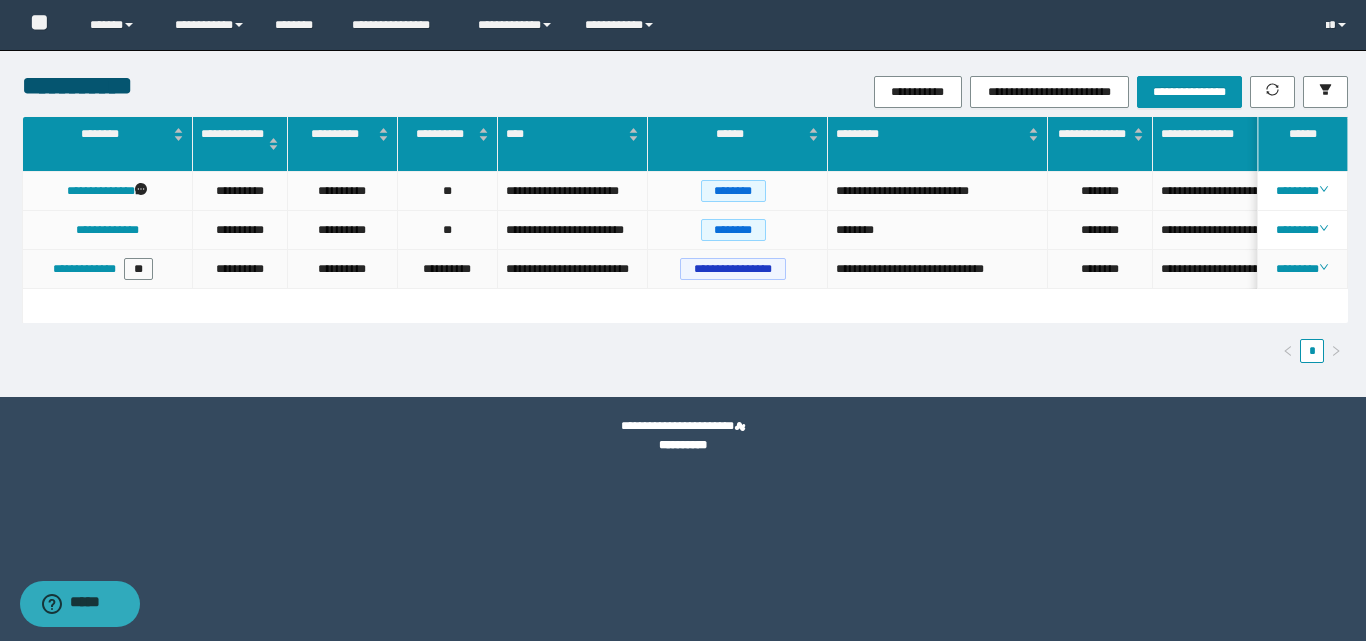 click on "**********" at bounding box center (107, 269) 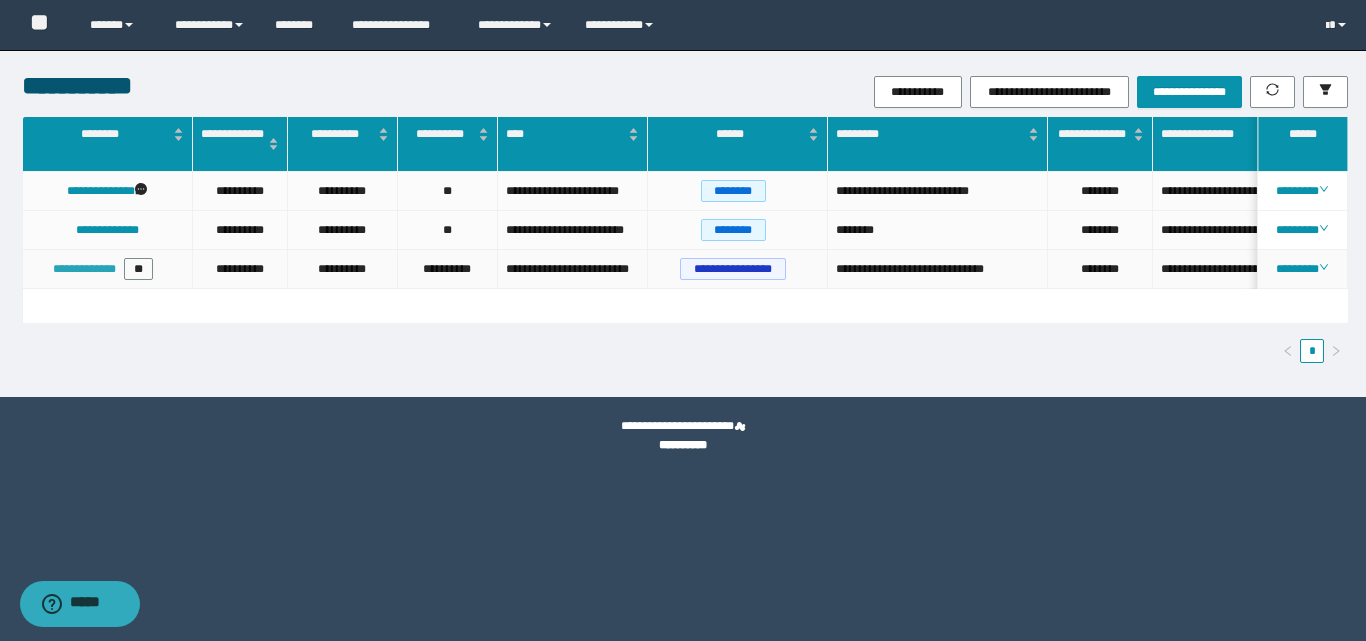 click on "**********" at bounding box center (84, 269) 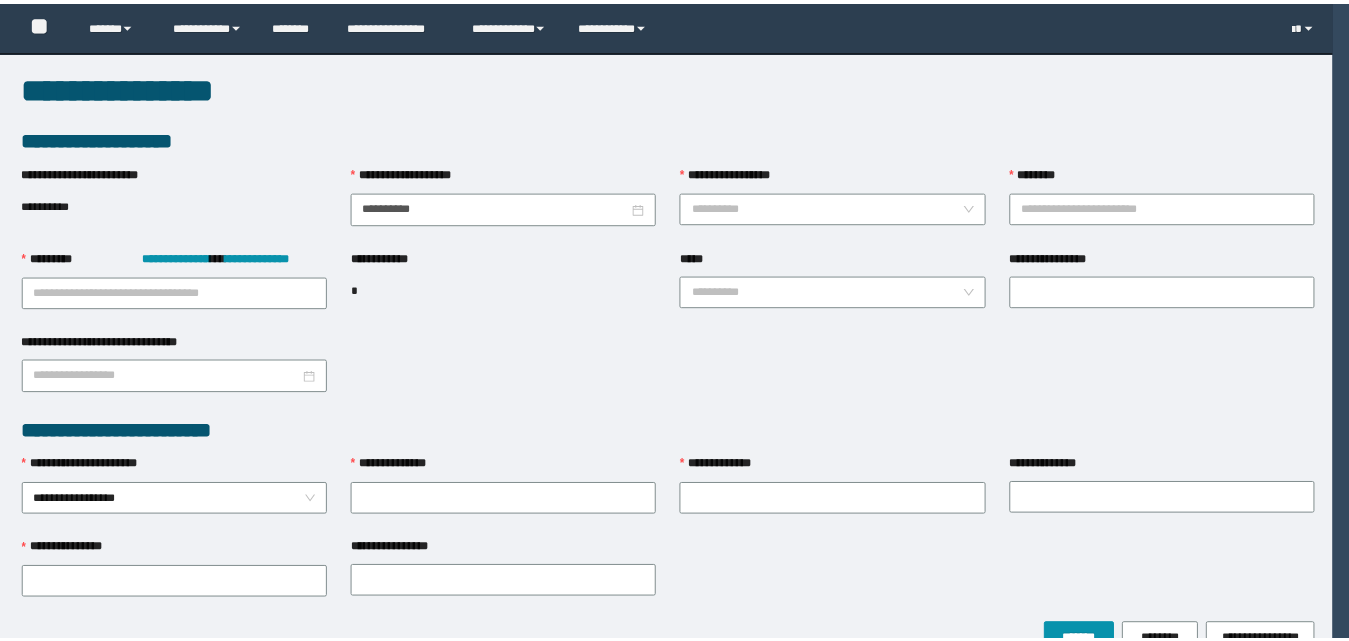 scroll, scrollTop: 0, scrollLeft: 0, axis: both 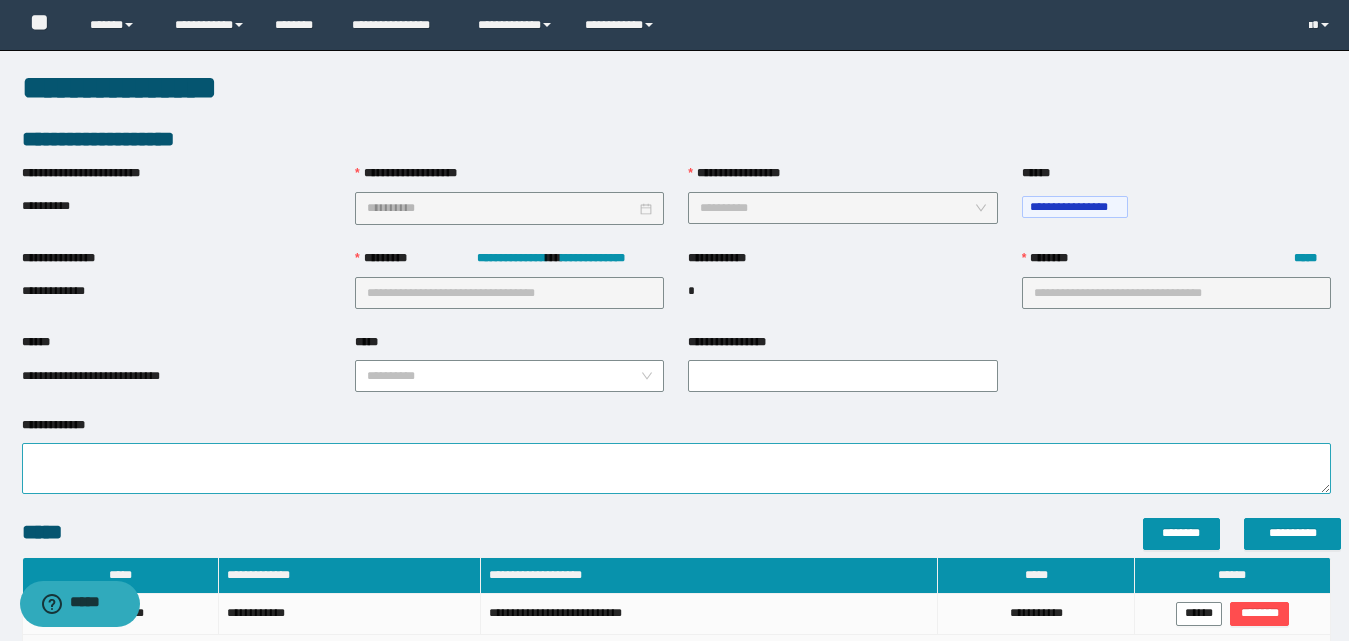 type on "**********" 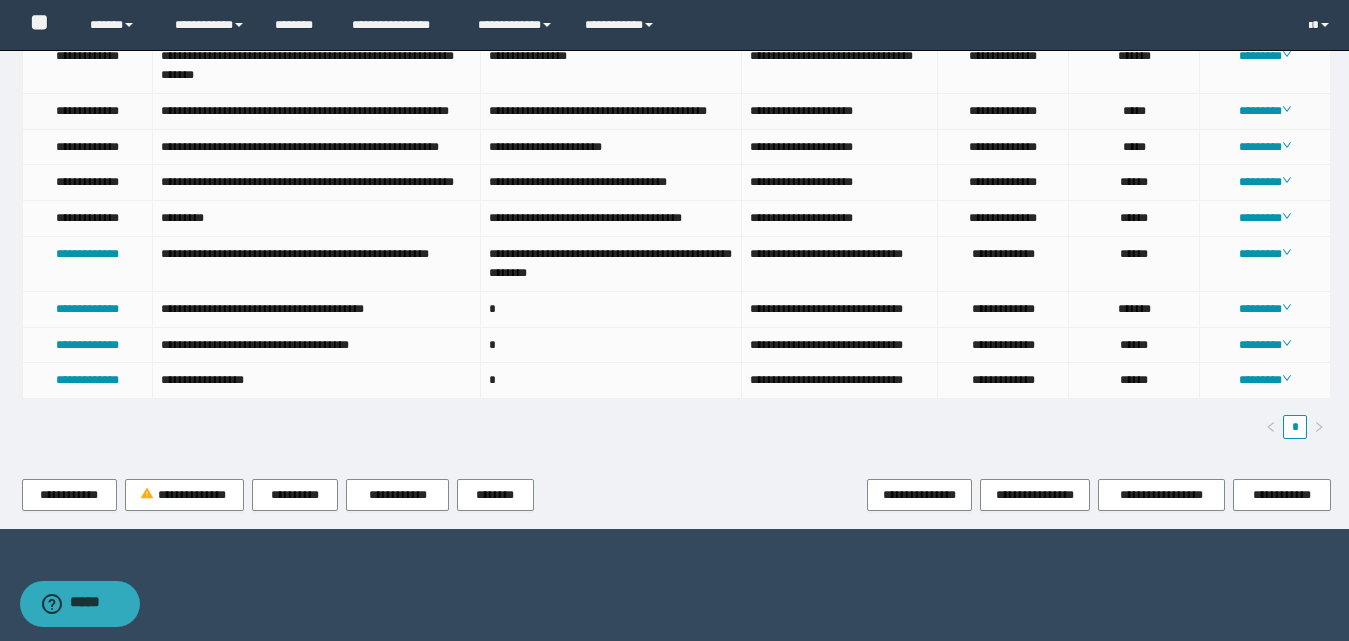 scroll, scrollTop: 1100, scrollLeft: 0, axis: vertical 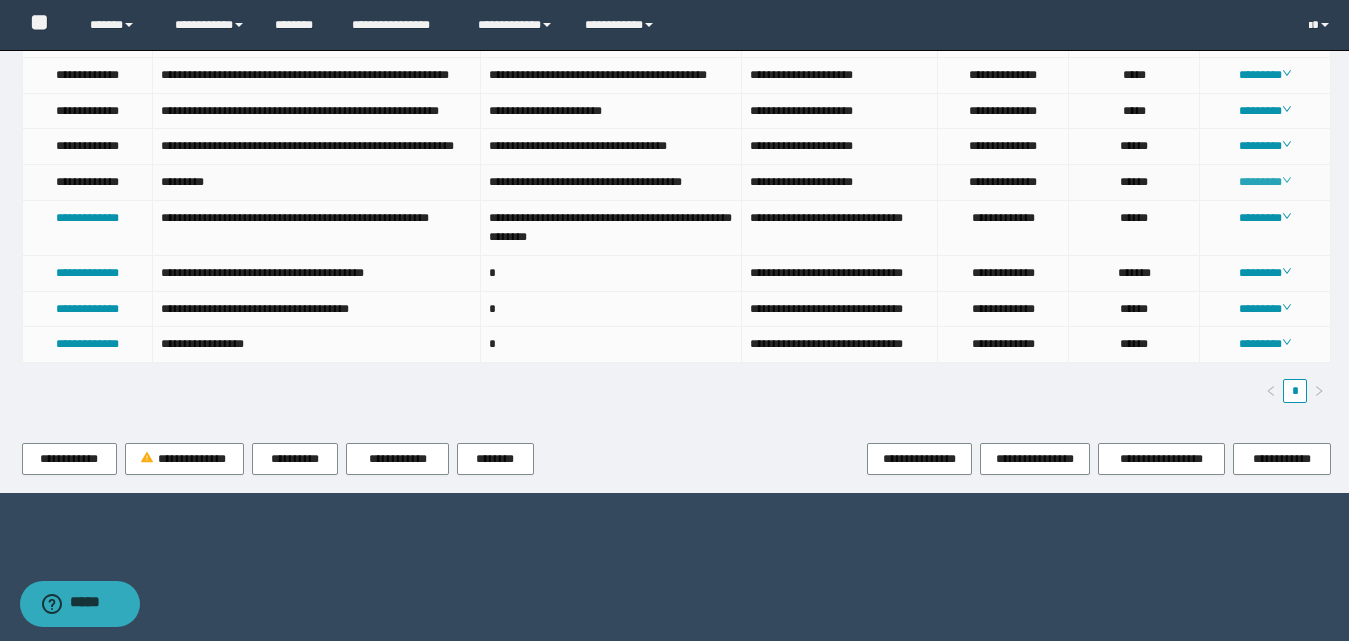 click on "********" at bounding box center [1265, 182] 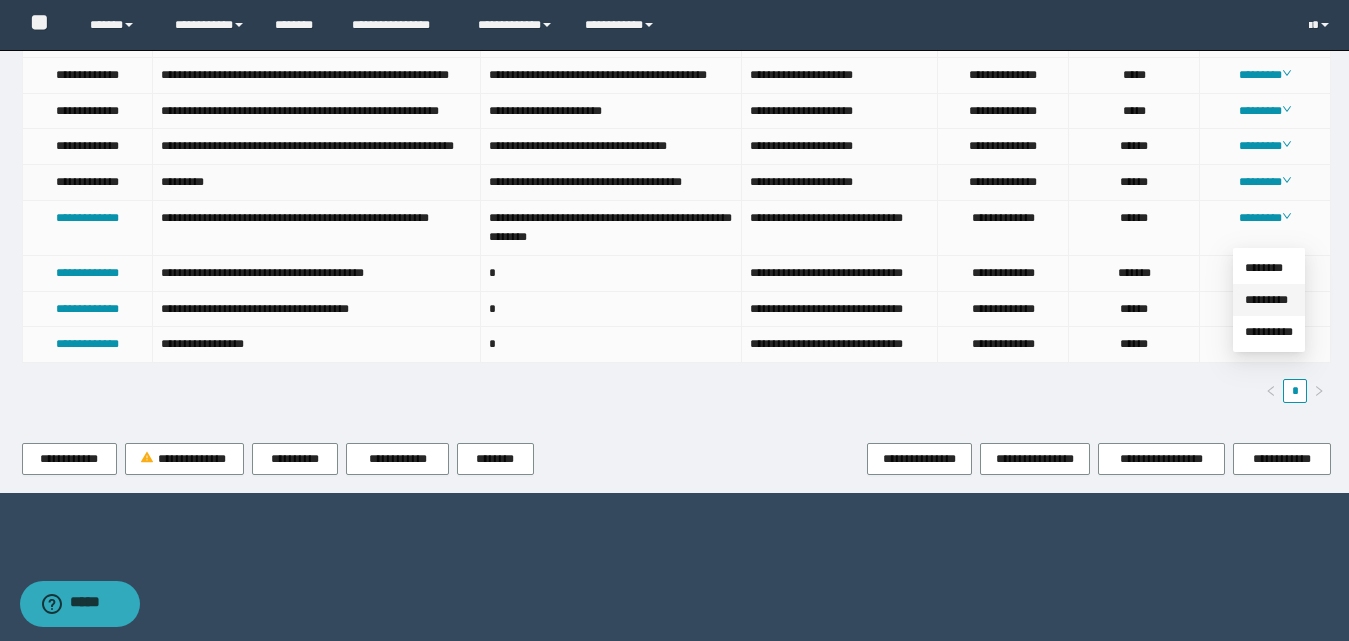 click on "*********" at bounding box center (1266, 300) 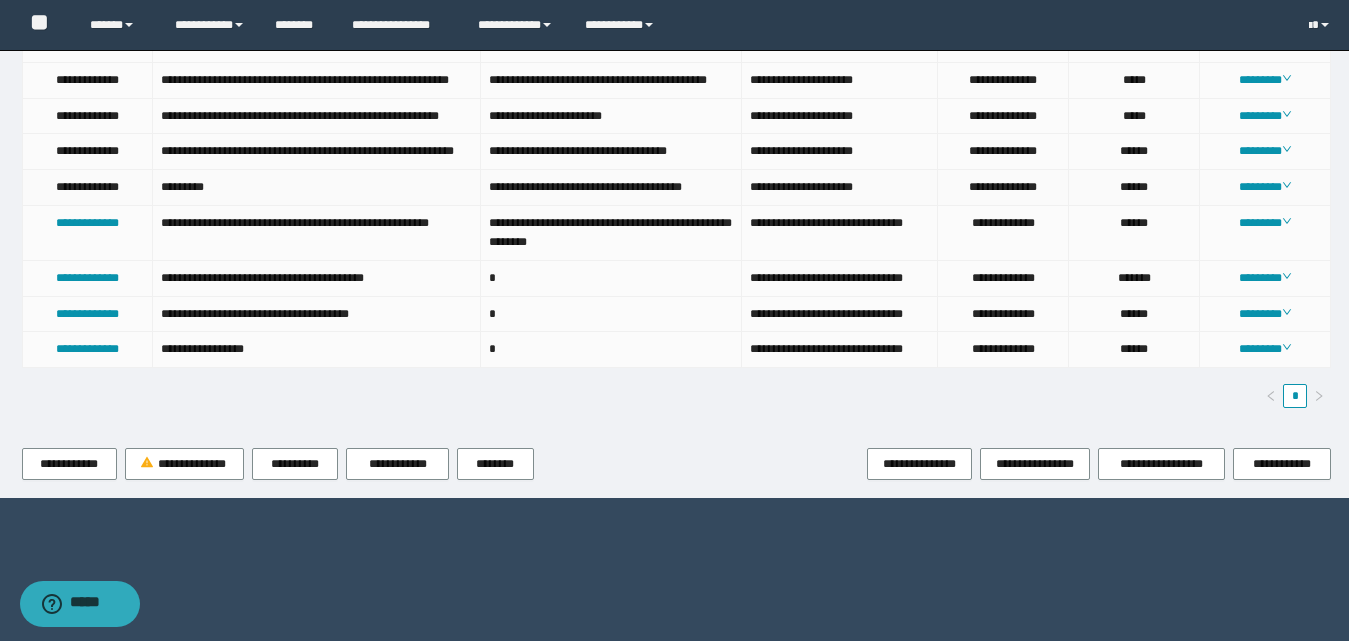 scroll, scrollTop: 1100, scrollLeft: 0, axis: vertical 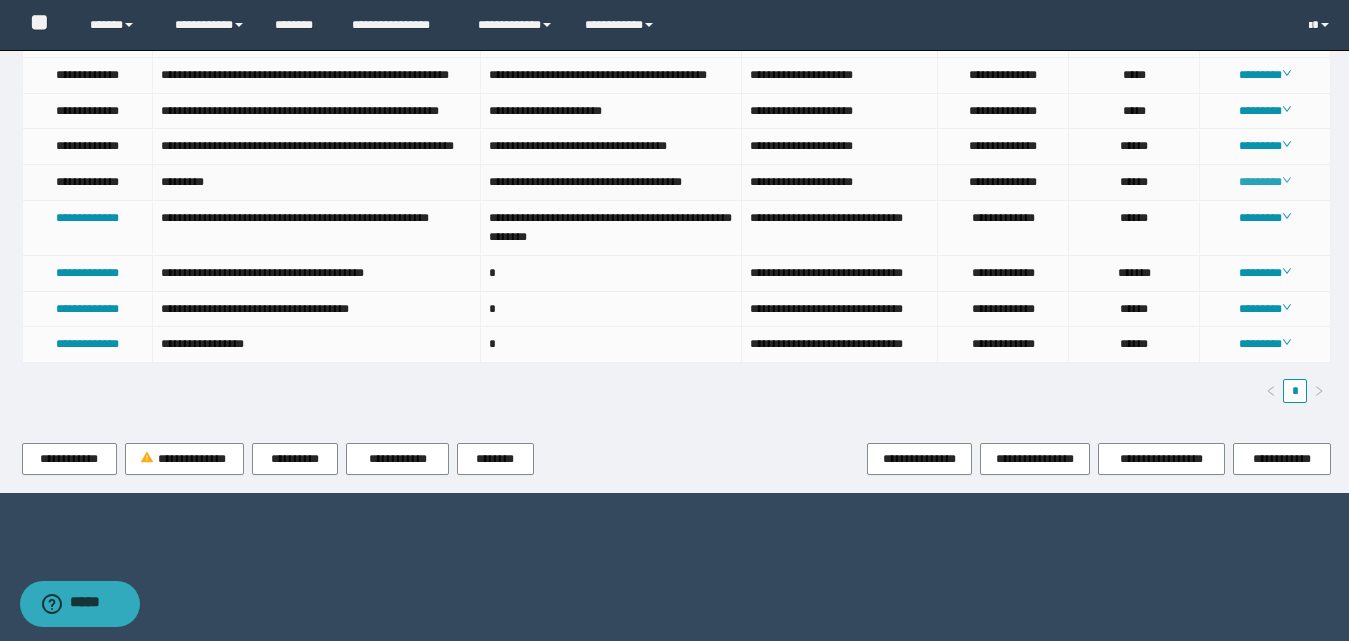 click on "********" at bounding box center [1265, 182] 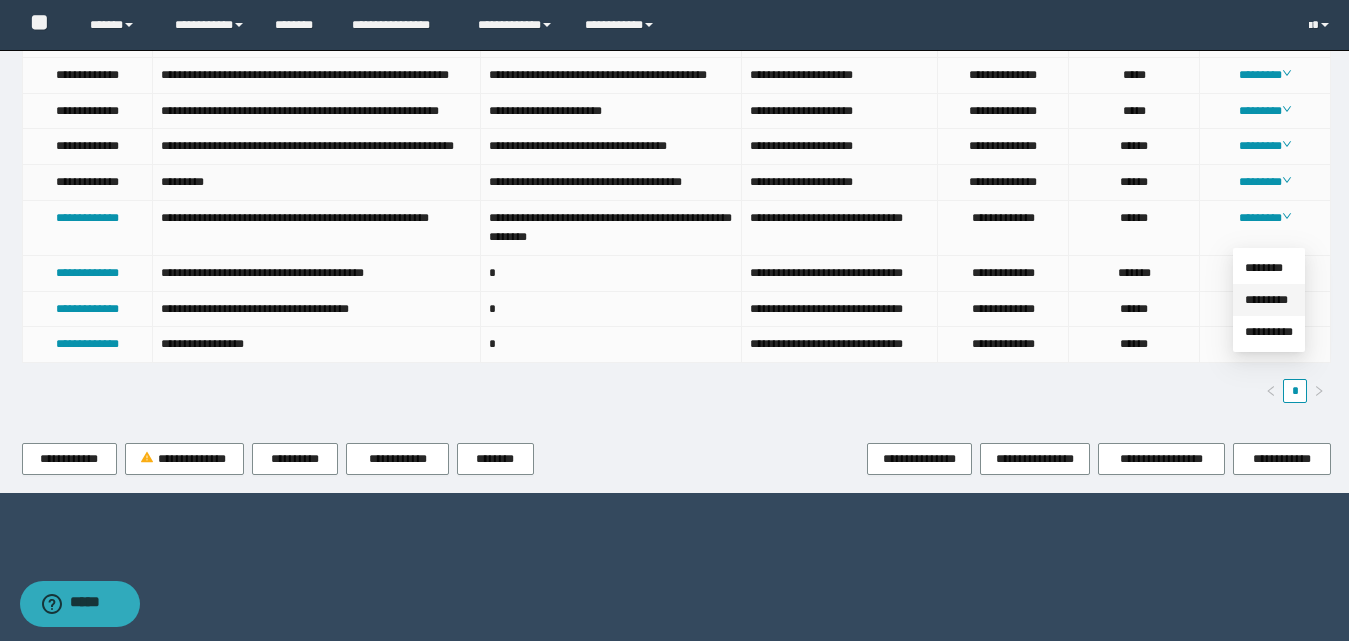 click on "*********" at bounding box center (1266, 300) 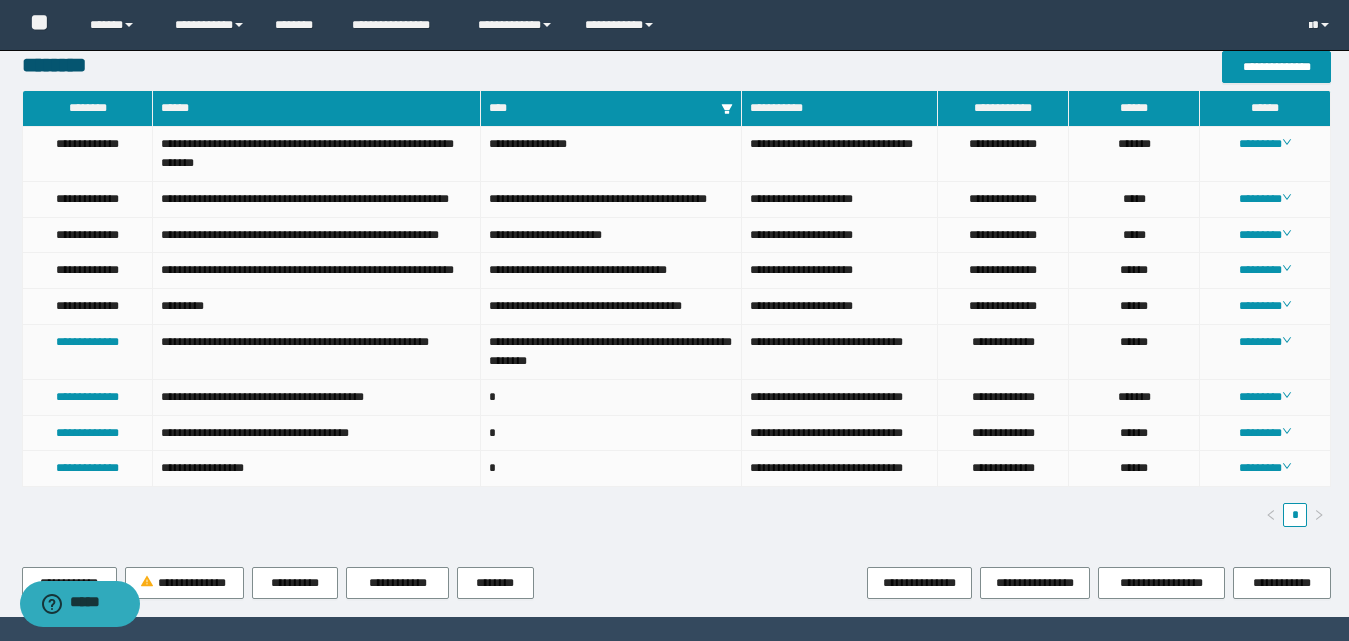 scroll, scrollTop: 959, scrollLeft: 0, axis: vertical 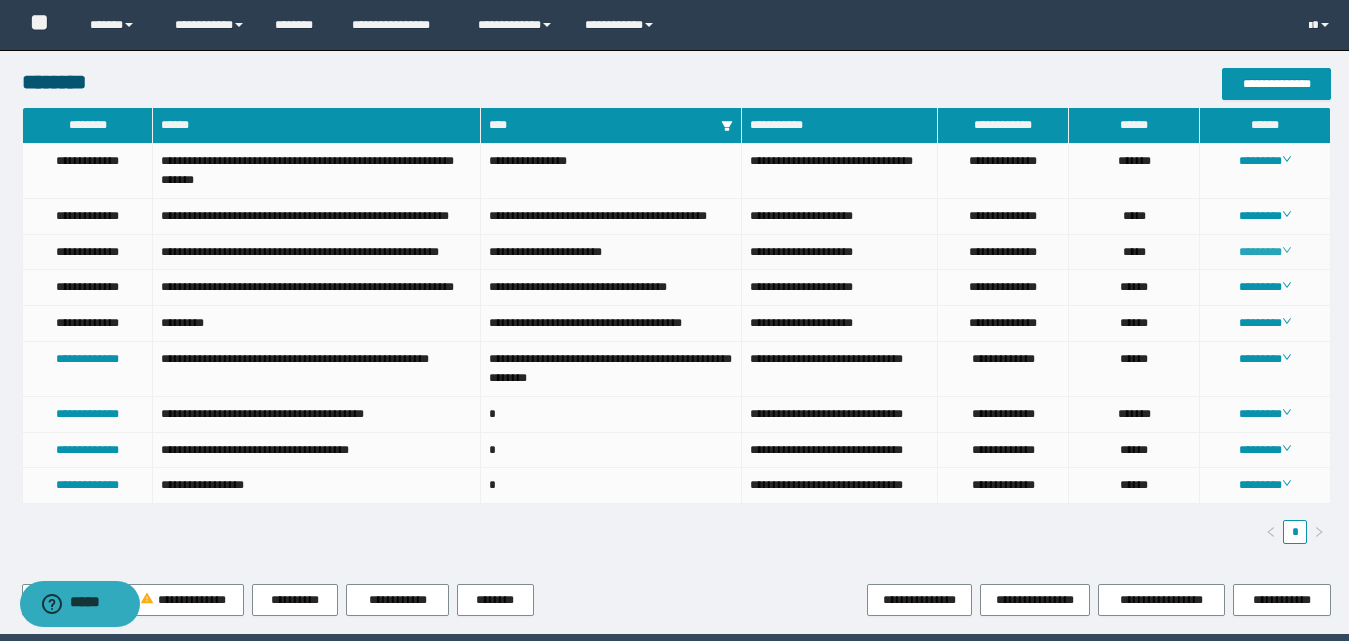 click on "********" at bounding box center (1265, 252) 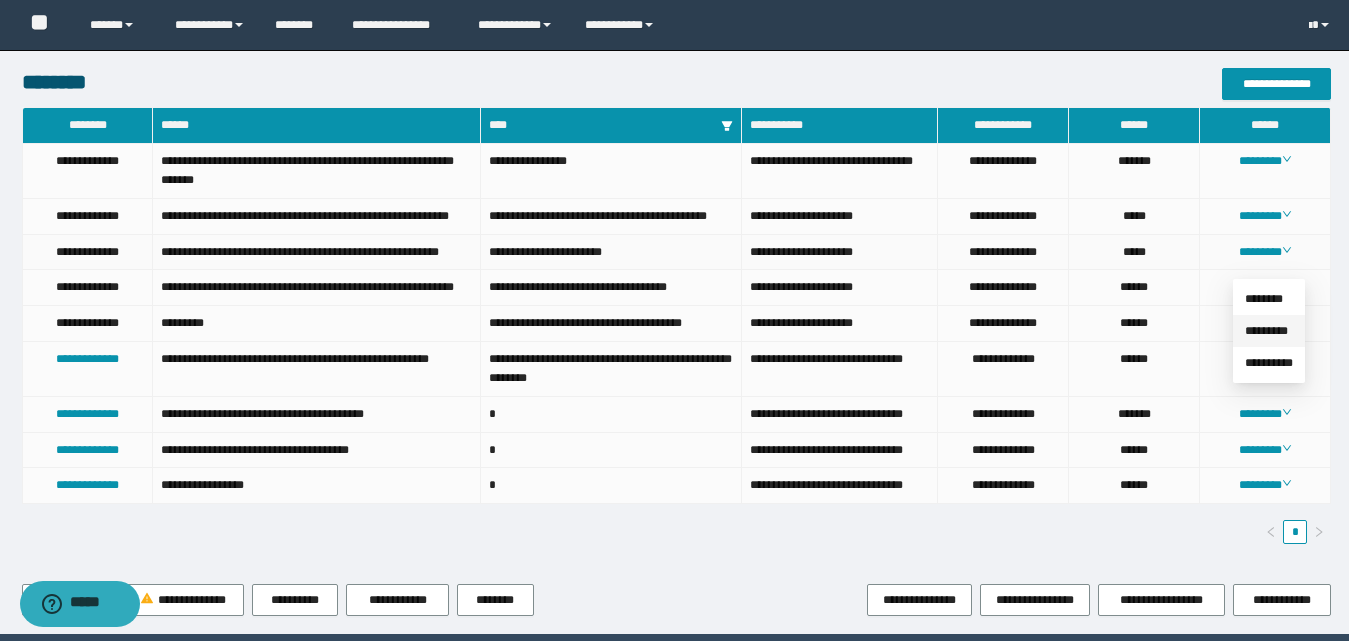 click on "*********" at bounding box center [1266, 331] 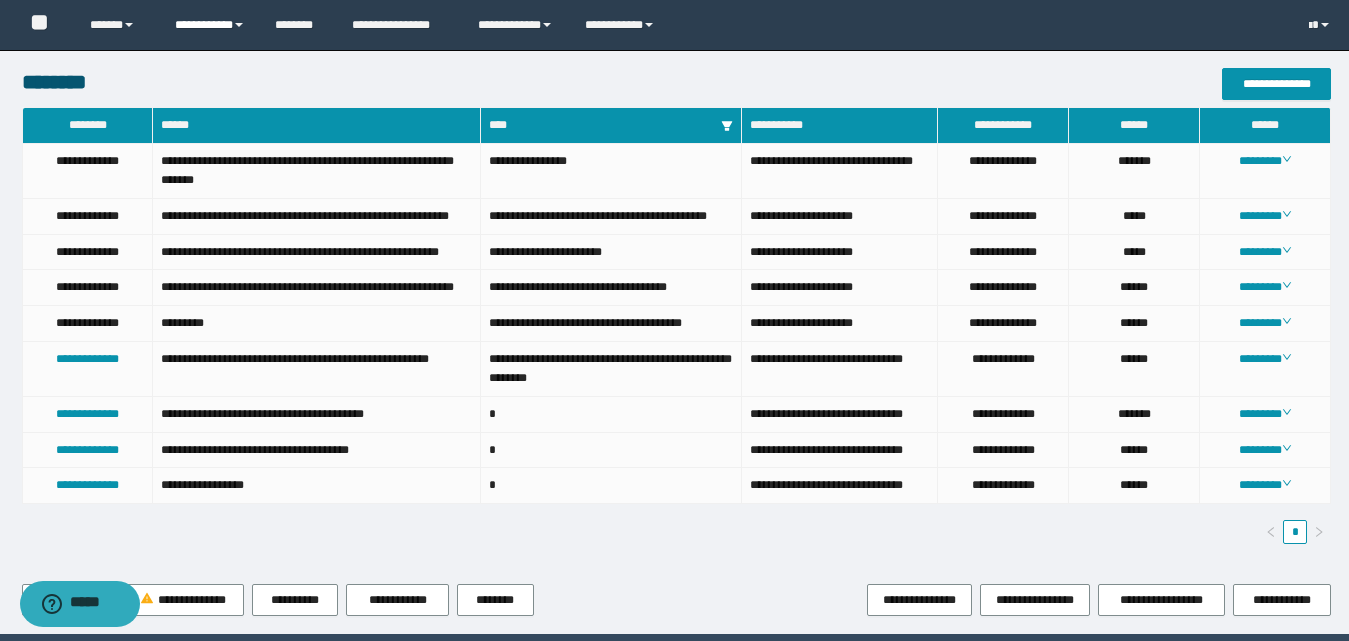 click on "**********" at bounding box center (210, 25) 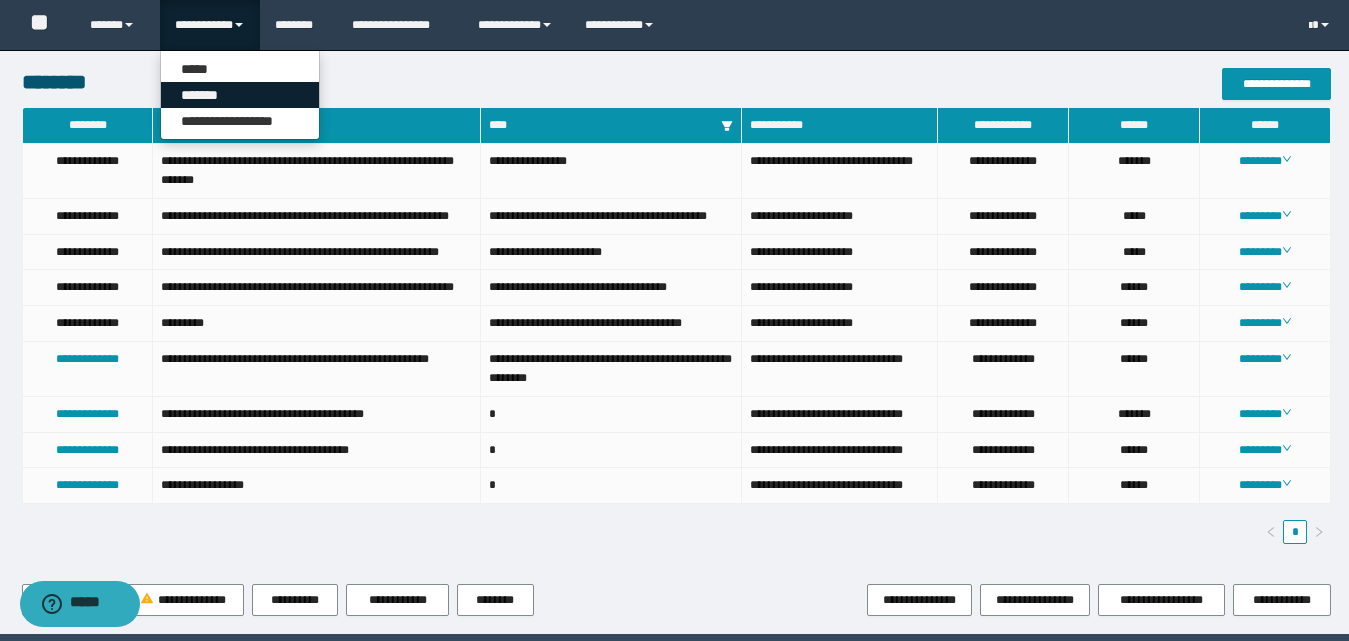 click on "*******" at bounding box center (240, 95) 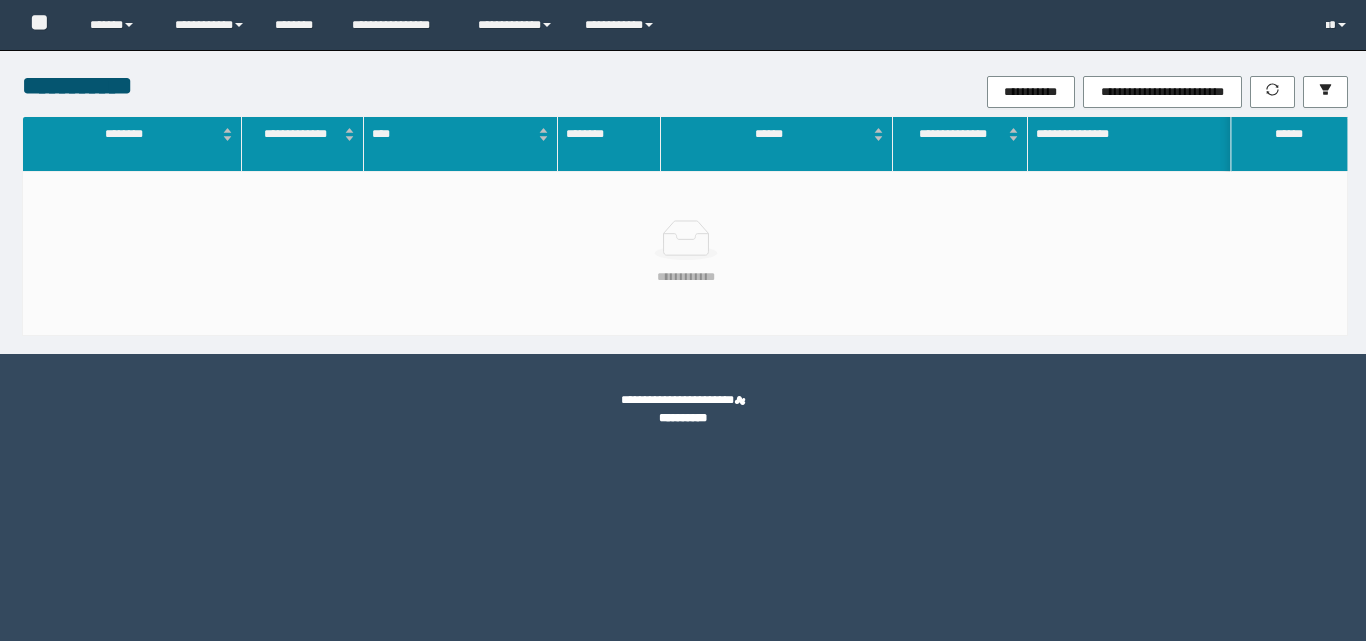 scroll, scrollTop: 0, scrollLeft: 0, axis: both 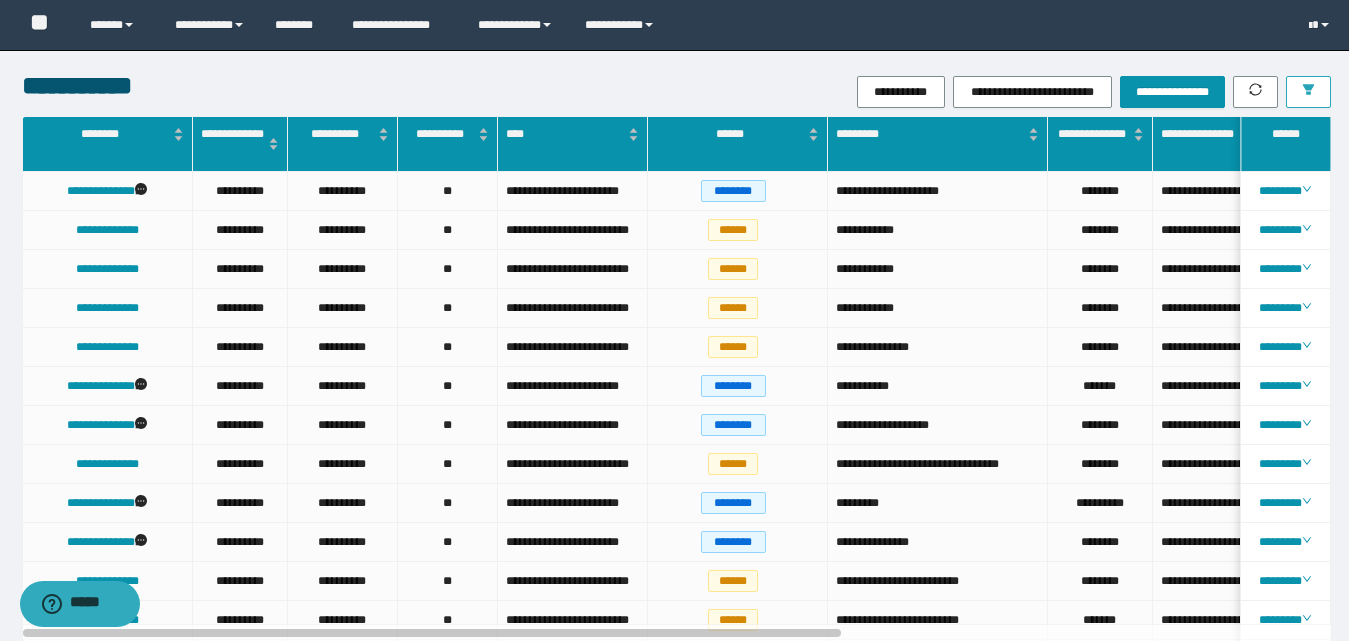 click at bounding box center [1308, 92] 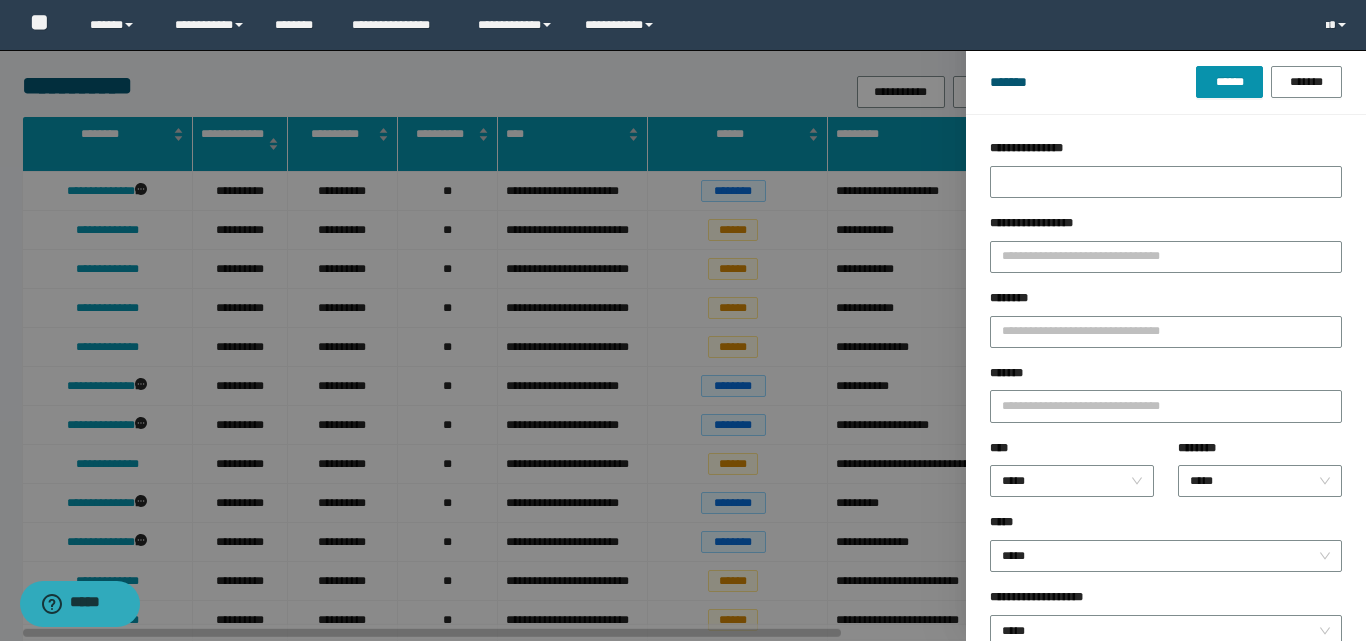 click on "********" at bounding box center [1166, 302] 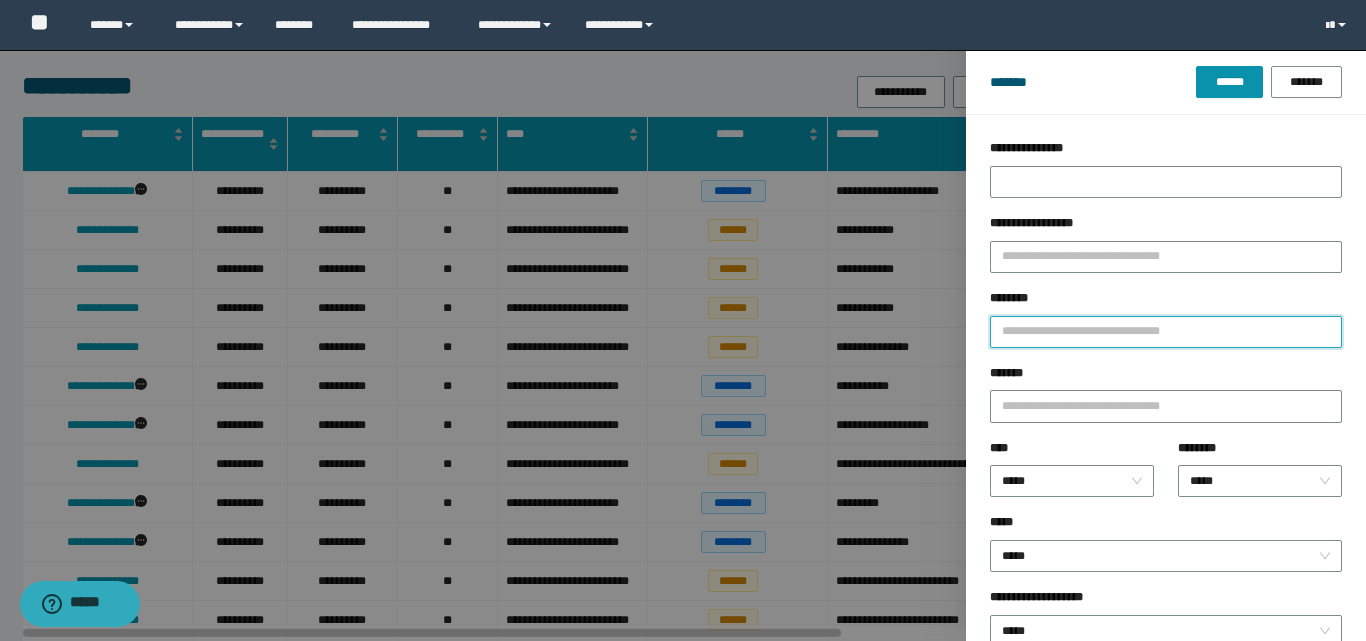 click on "********" at bounding box center [1166, 332] 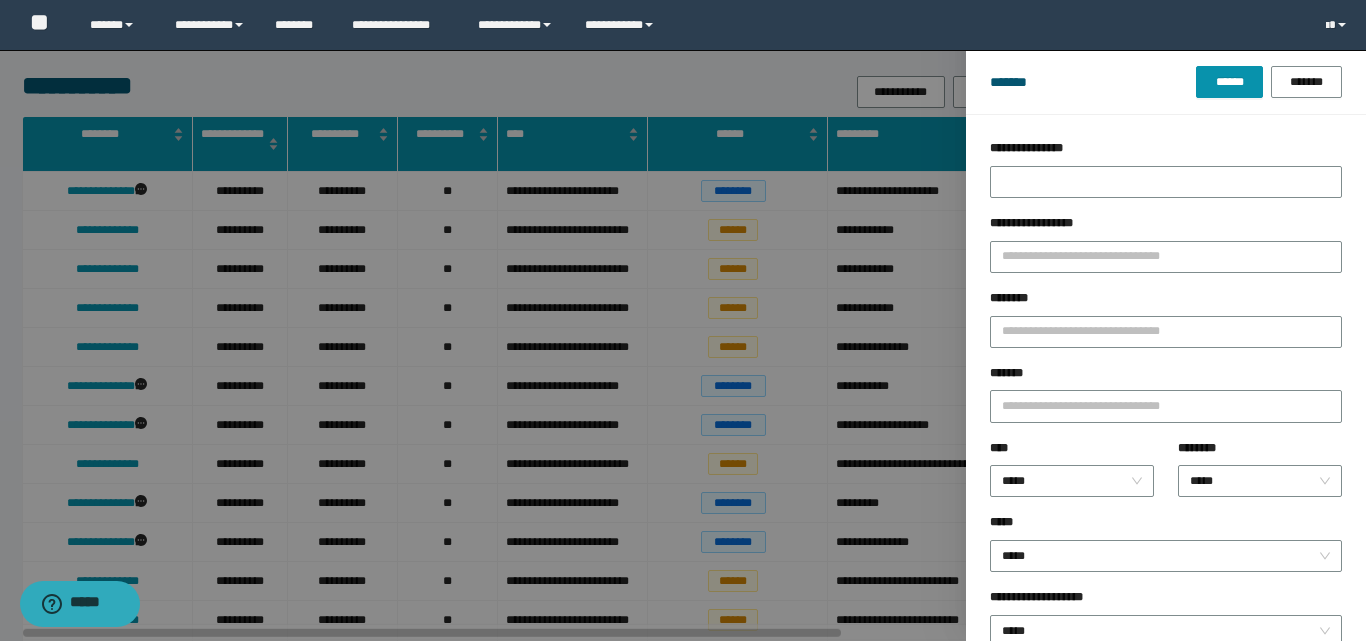 click at bounding box center (683, 320) 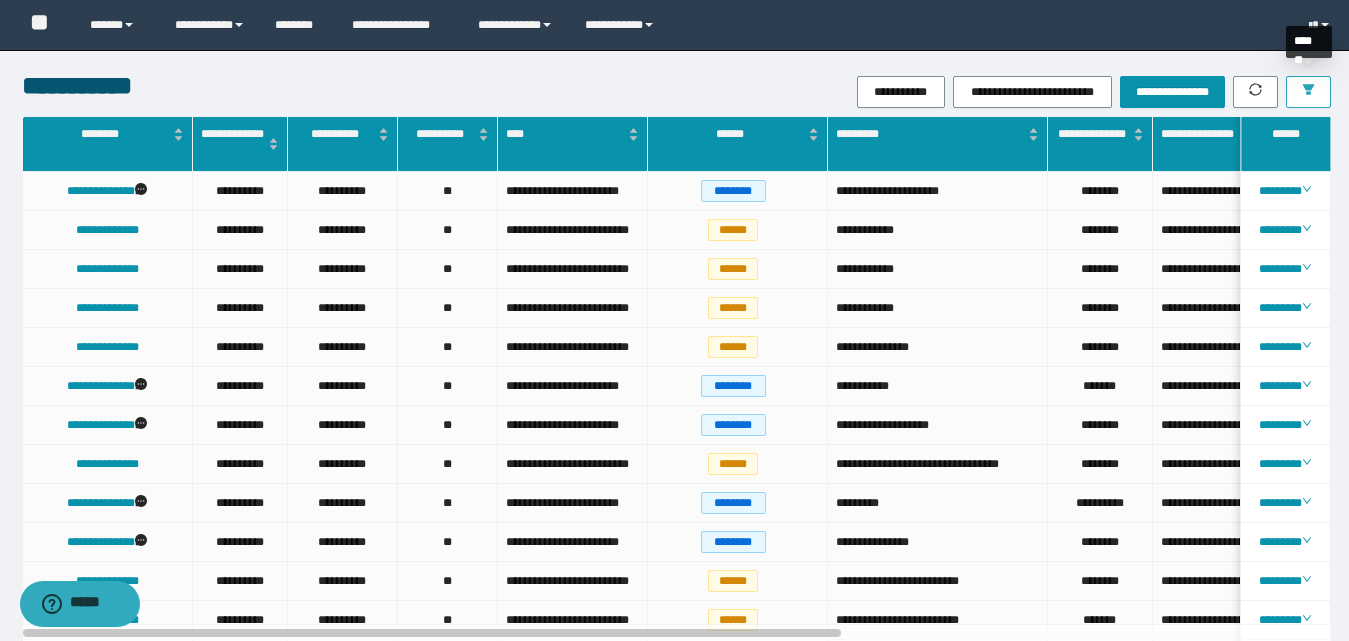 click at bounding box center (1308, 92) 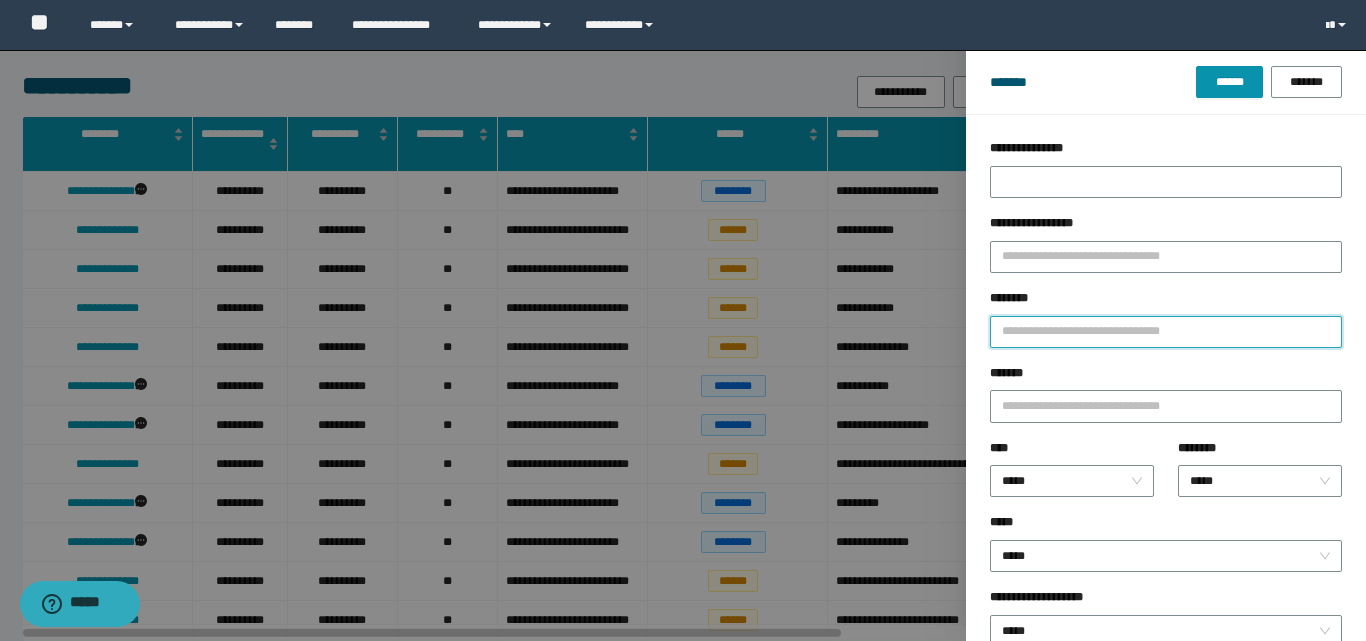 paste on "**********" 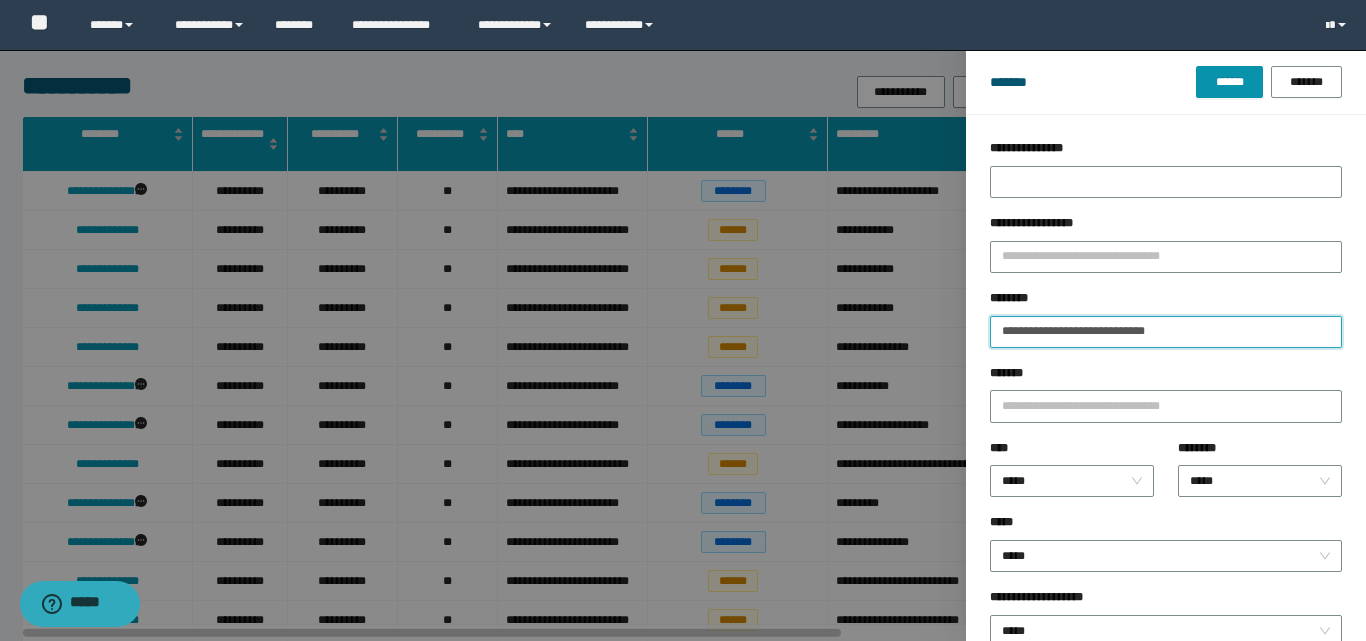 type on "**********" 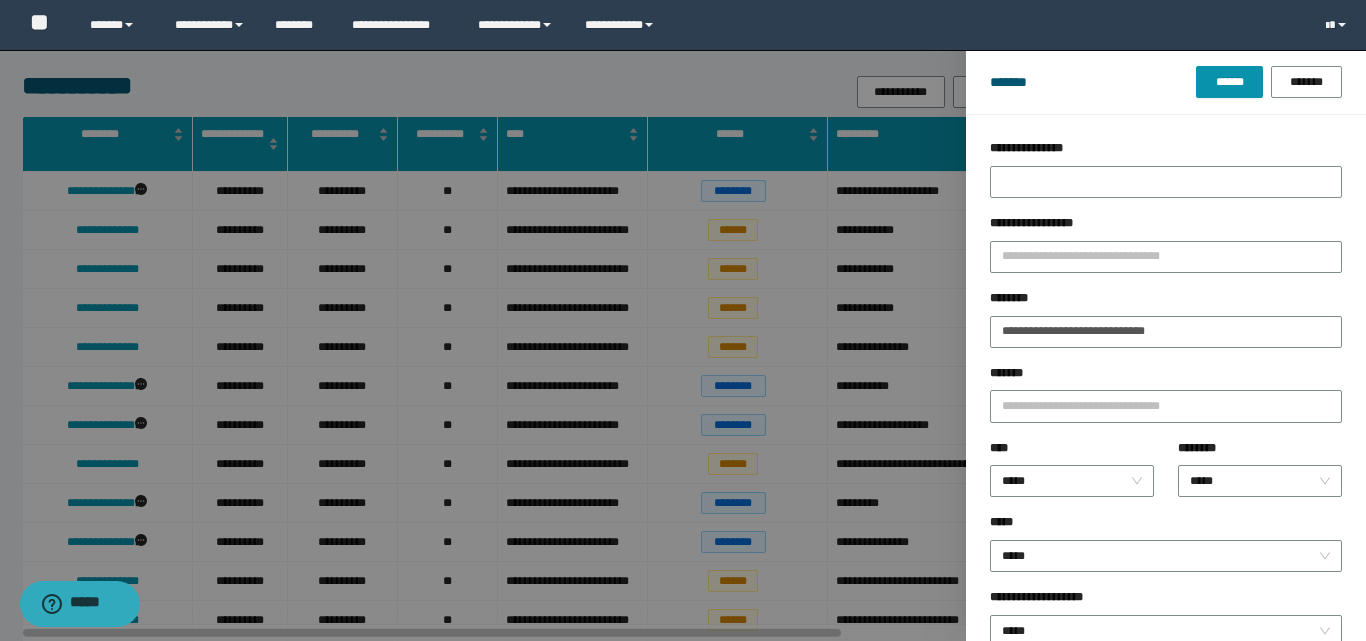 click on "******* ****** *******" at bounding box center (1166, 82) 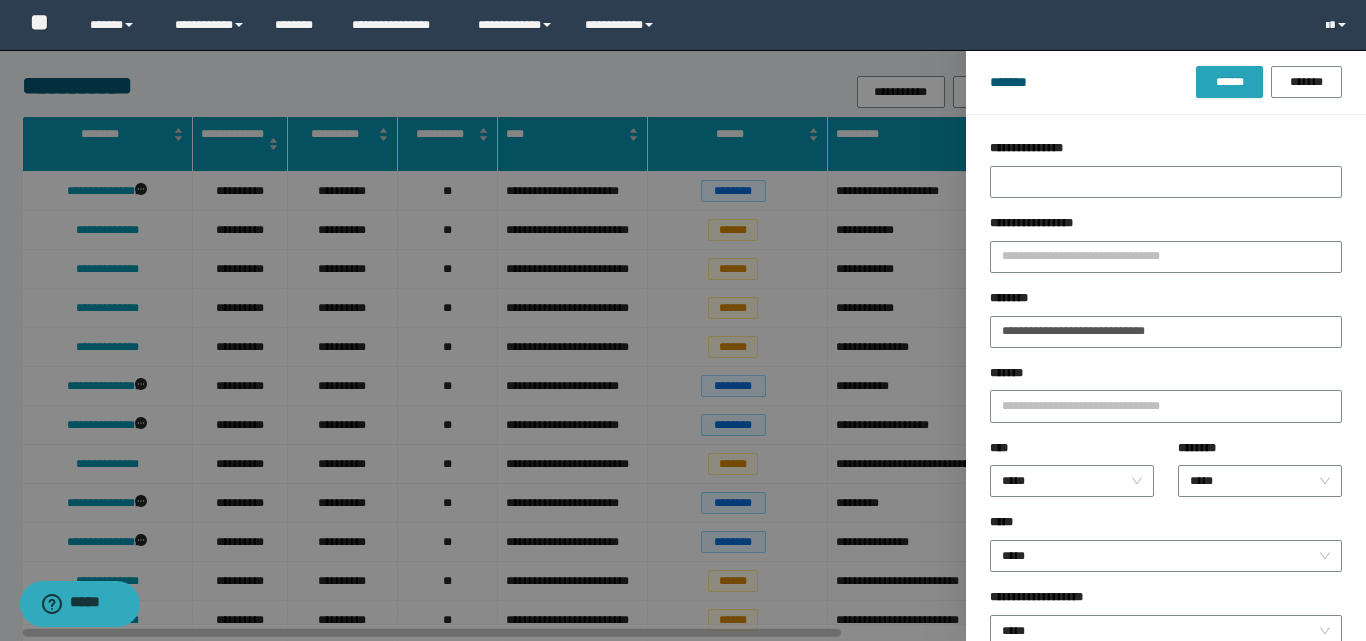 click on "******" at bounding box center [1229, 82] 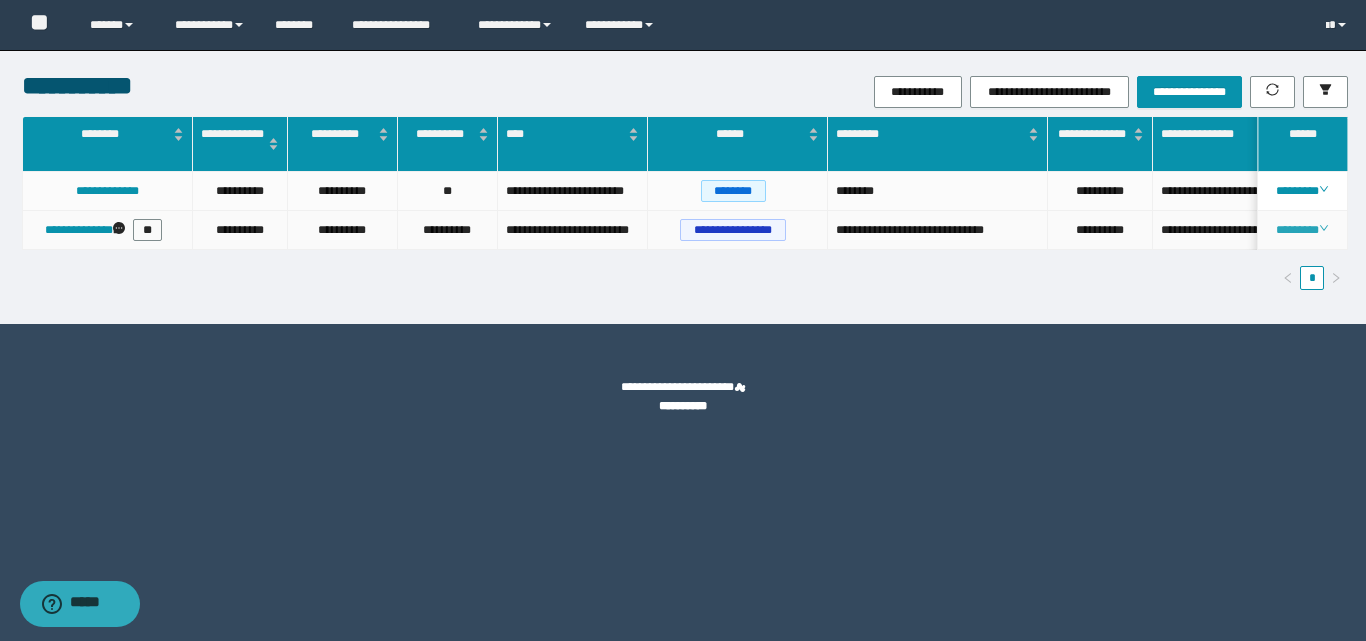 click on "********" at bounding box center (1302, 230) 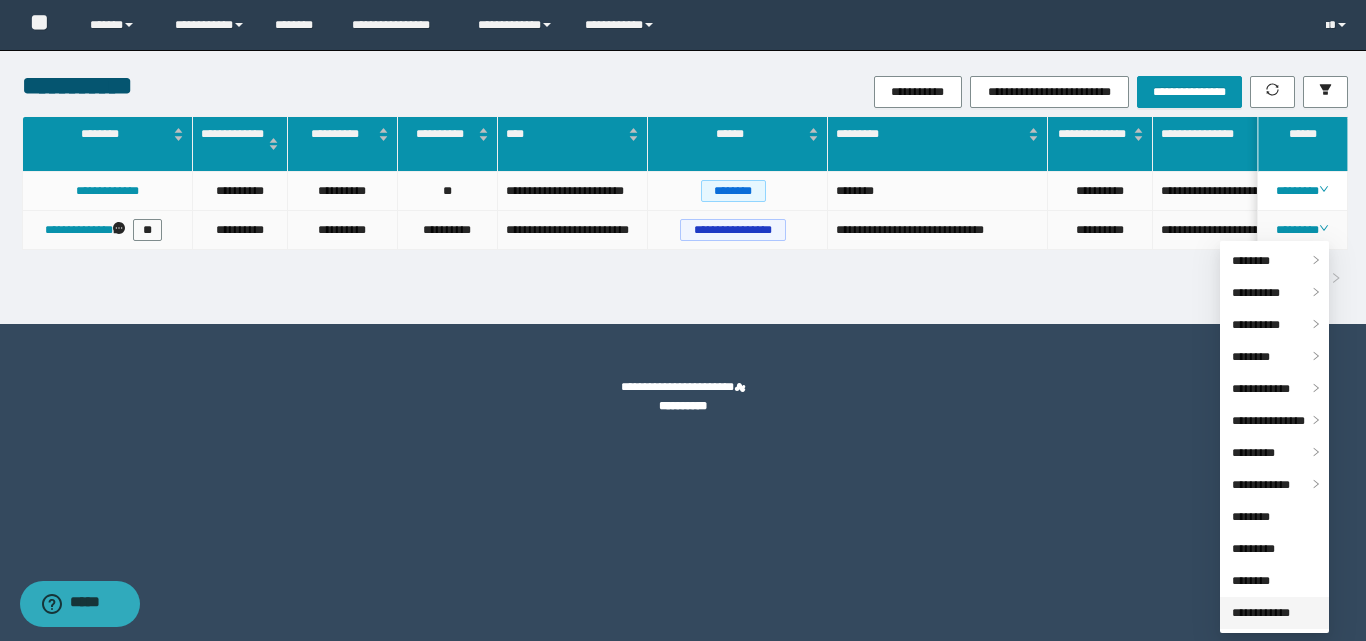 click on "**********" at bounding box center [1261, 613] 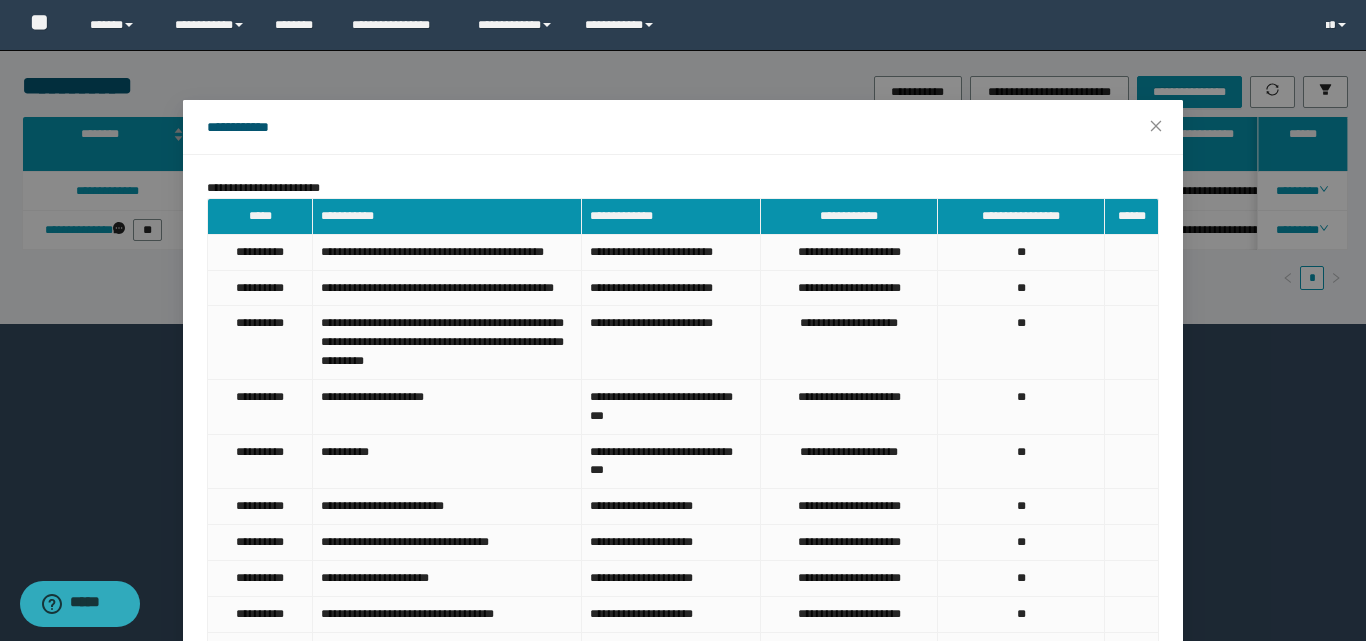 click on "**********" at bounding box center (683, 320) 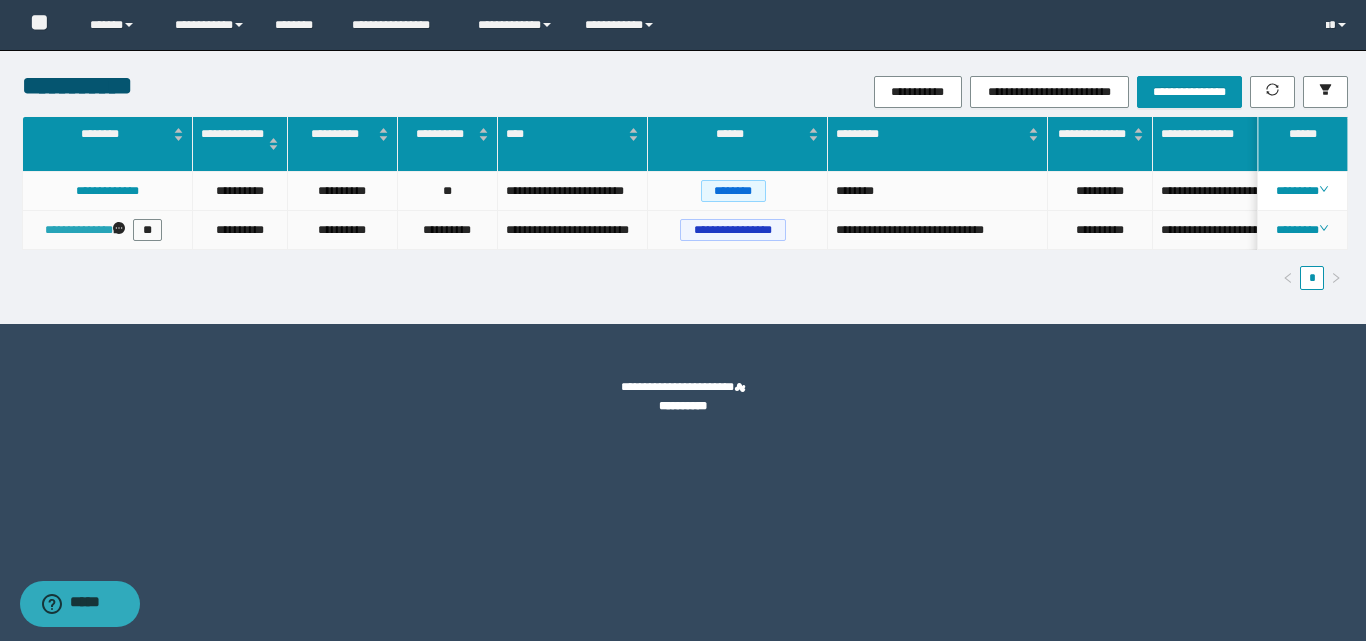 click on "**********" at bounding box center [79, 230] 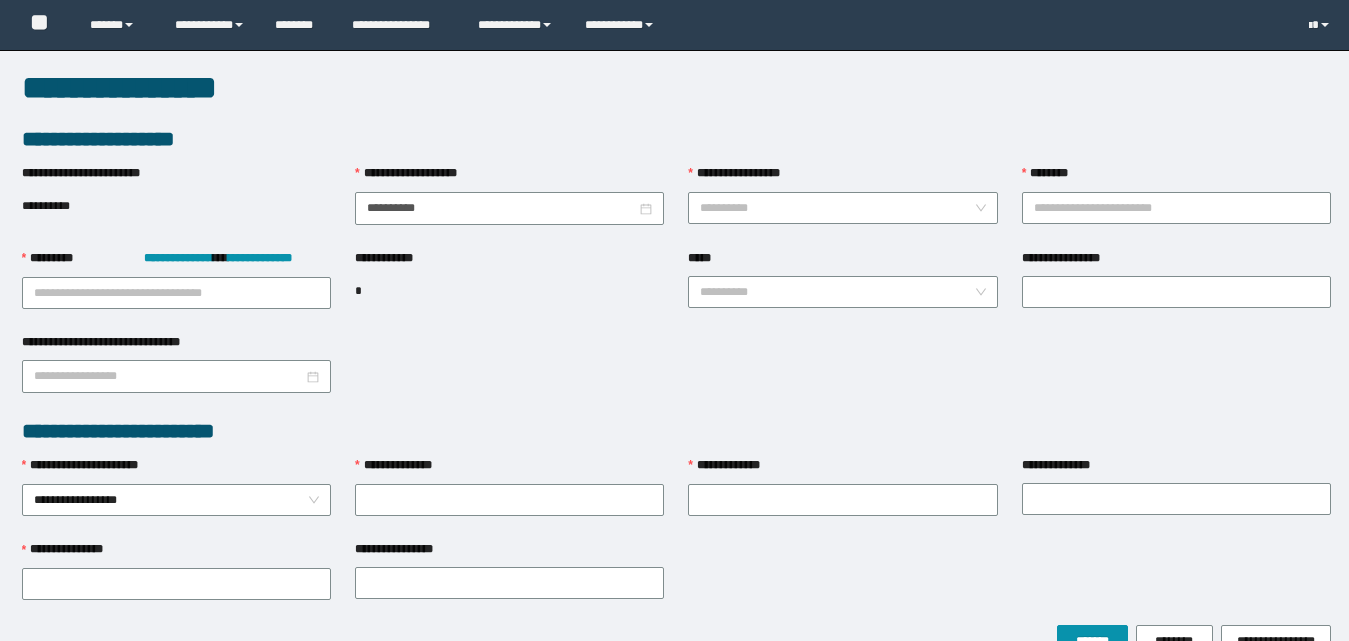 scroll, scrollTop: 0, scrollLeft: 0, axis: both 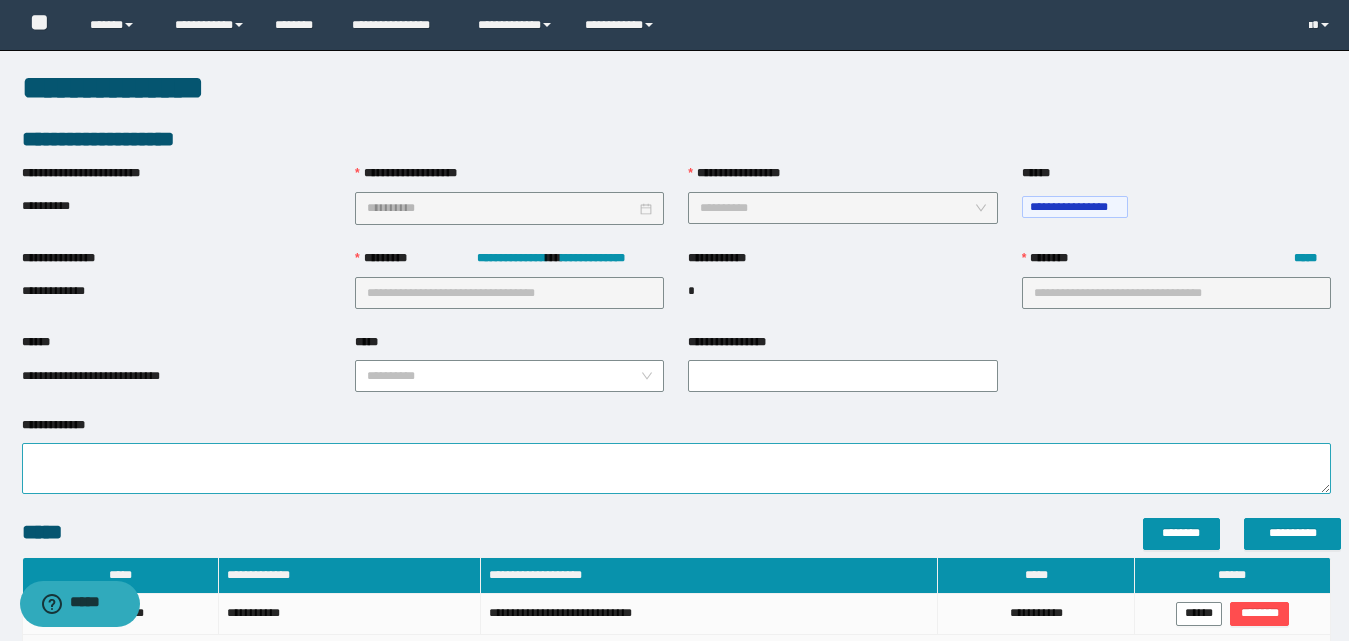 type on "**********" 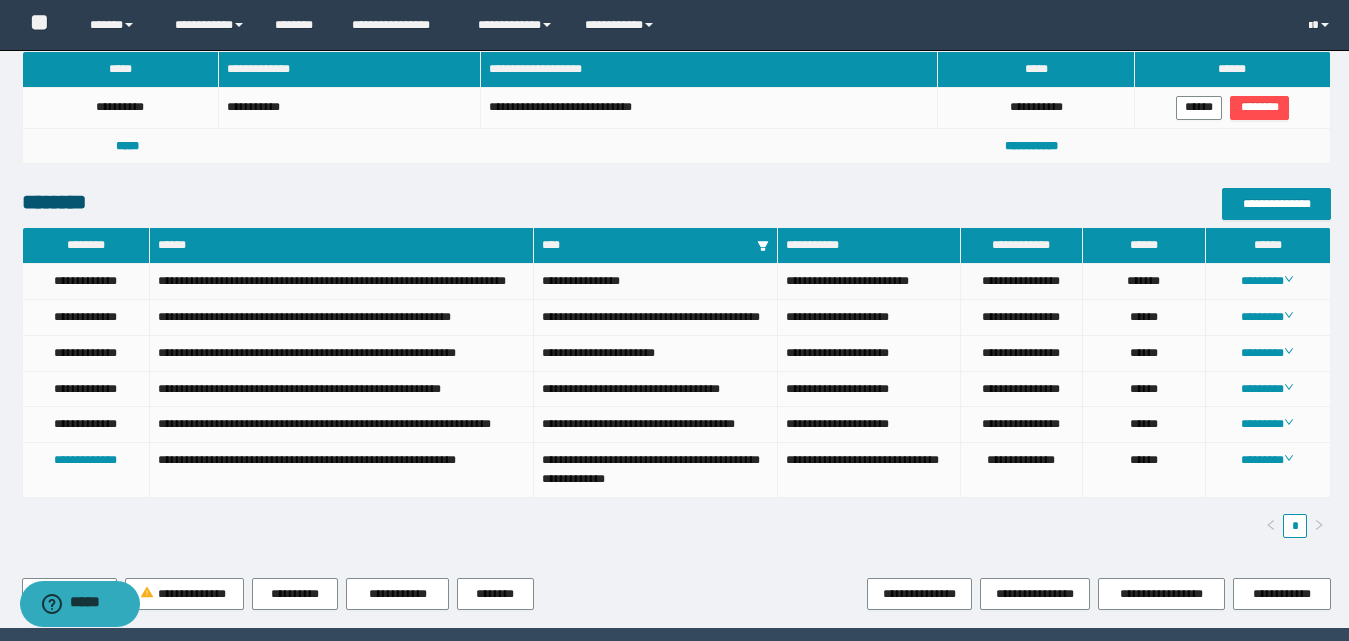 scroll, scrollTop: 900, scrollLeft: 0, axis: vertical 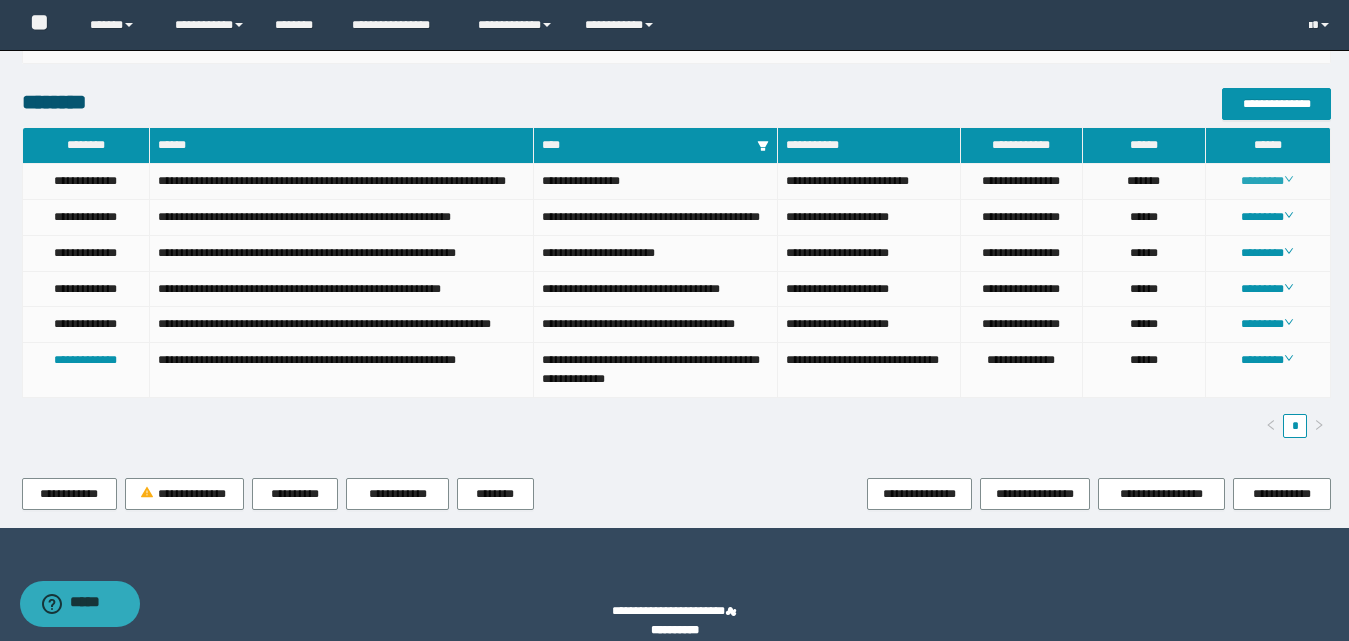 click on "********" at bounding box center [1267, 181] 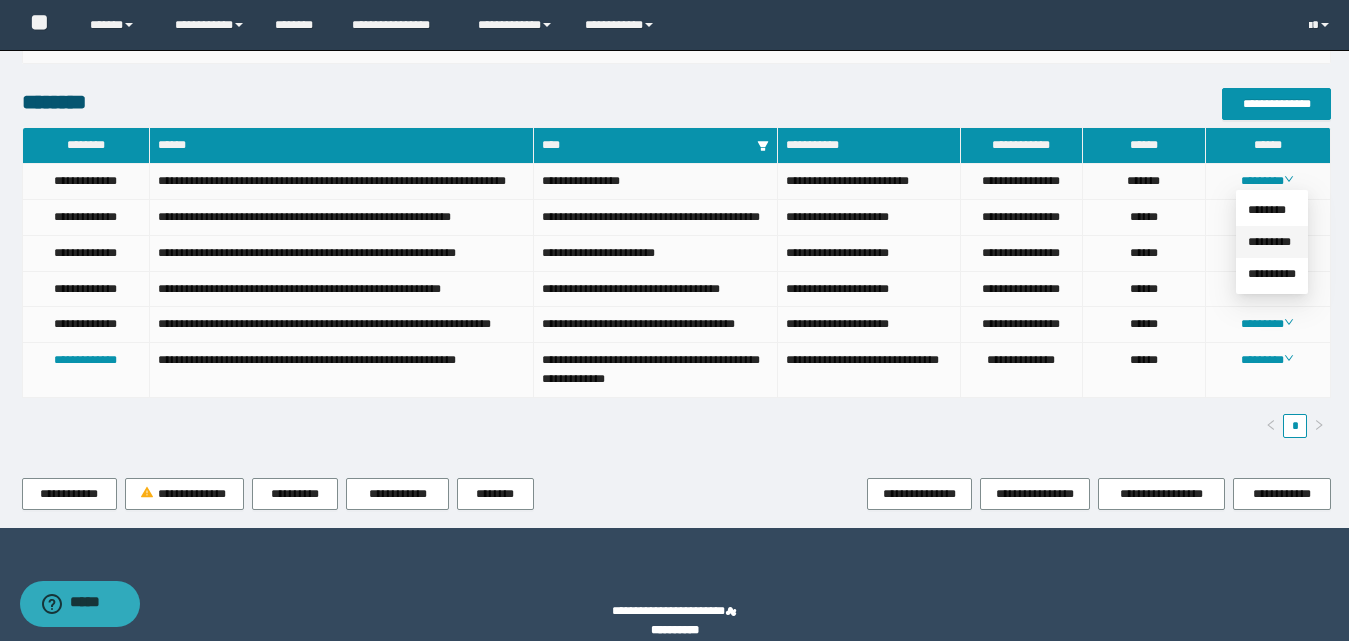 click on "*********" at bounding box center [1269, 242] 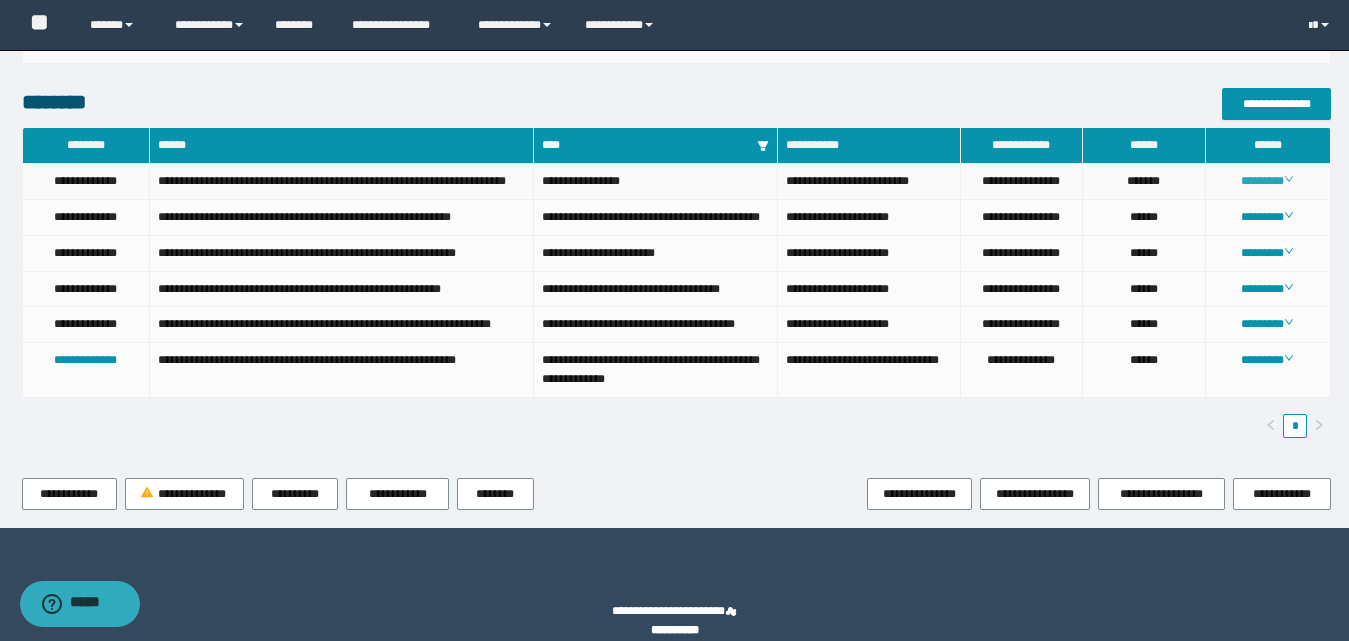 click on "********" at bounding box center [1267, 181] 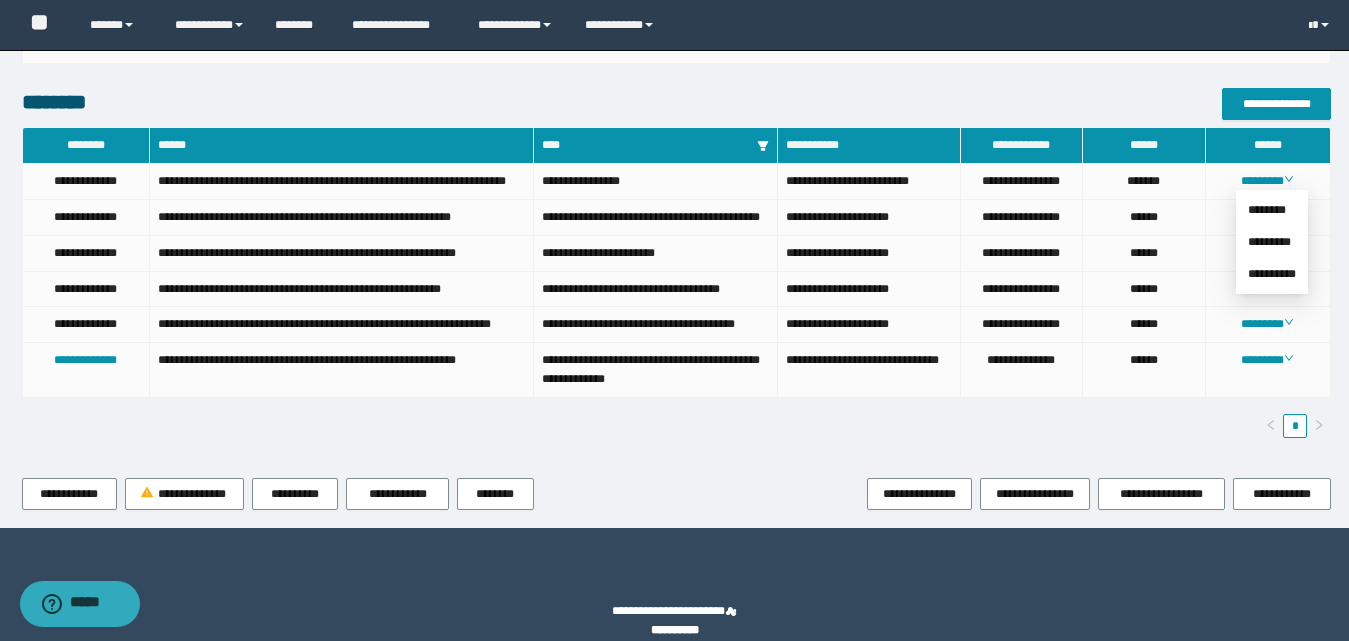click on "**********" at bounding box center [676, -133] 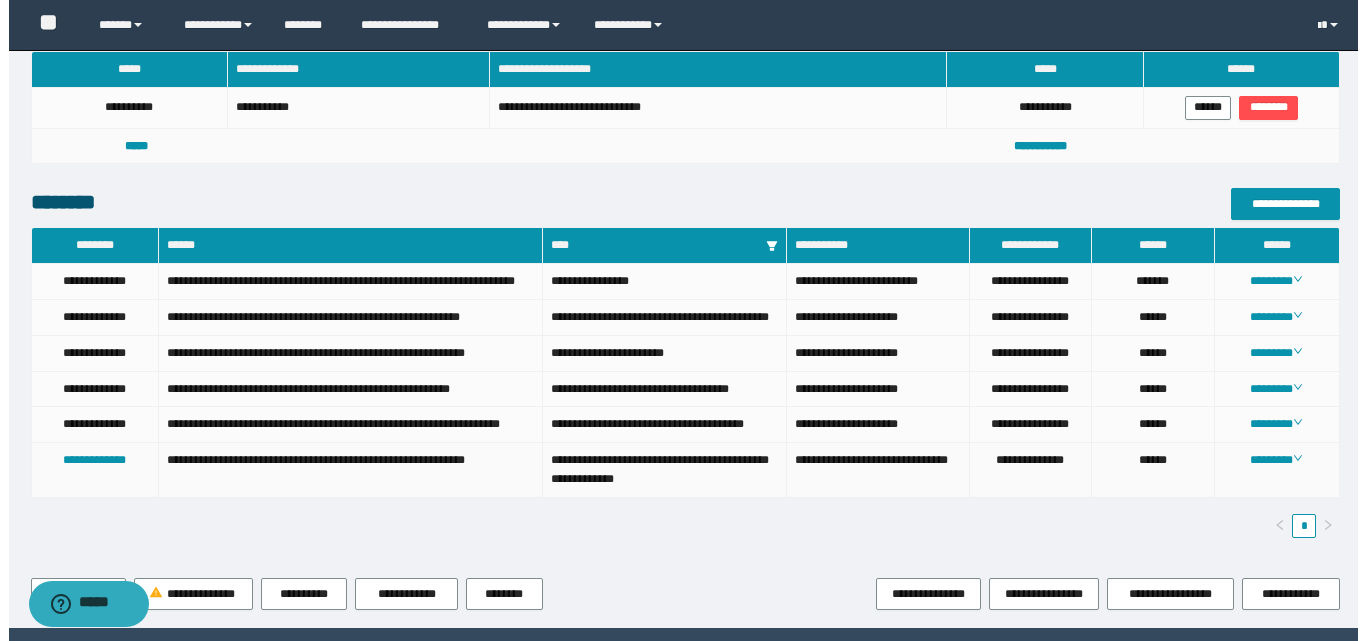 scroll, scrollTop: 919, scrollLeft: 0, axis: vertical 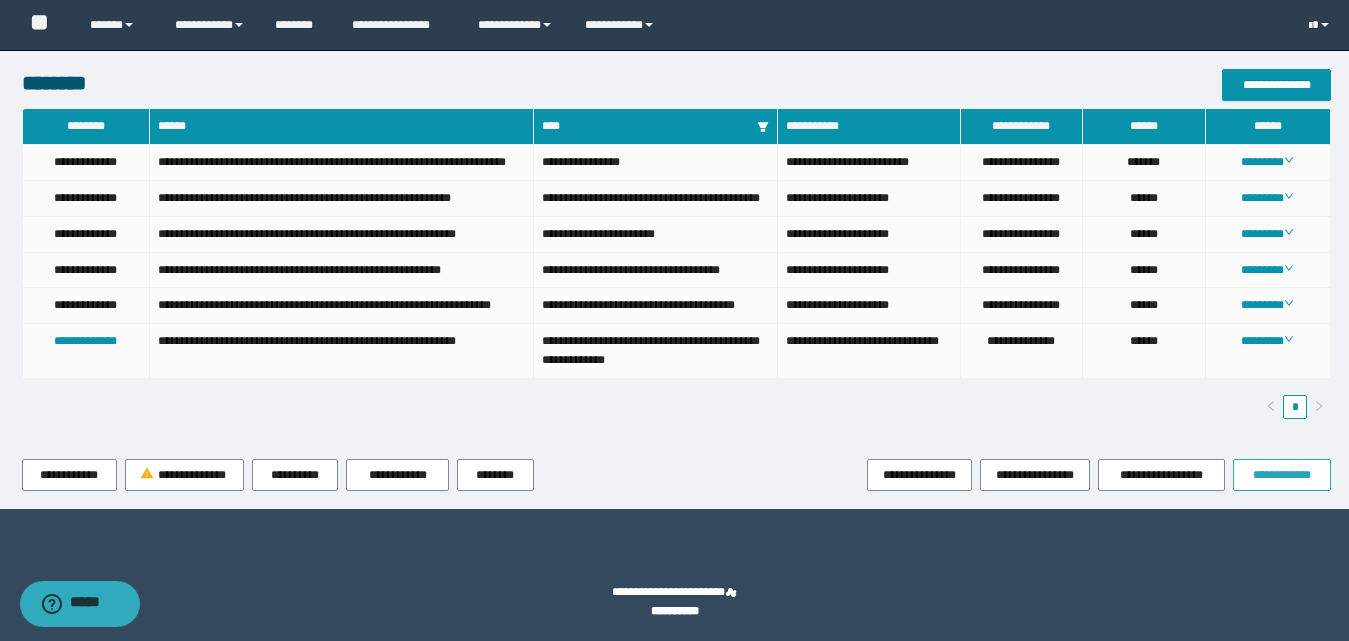 click on "**********" at bounding box center [1282, 475] 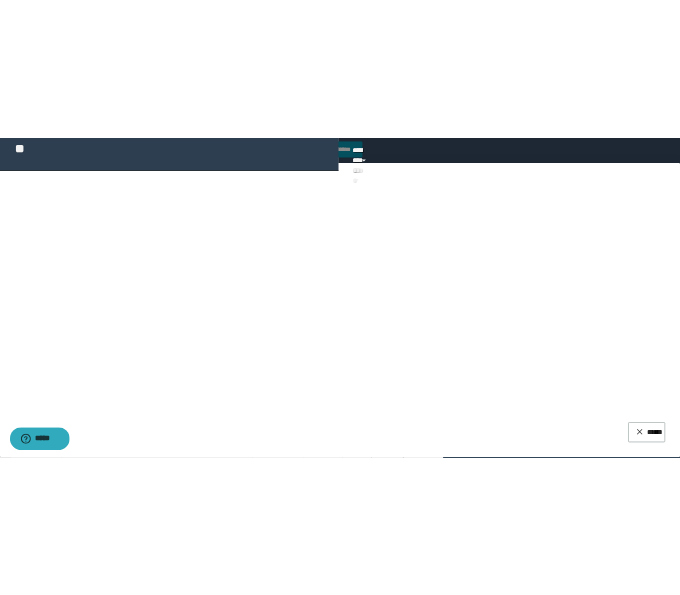 scroll, scrollTop: 1034, scrollLeft: 0, axis: vertical 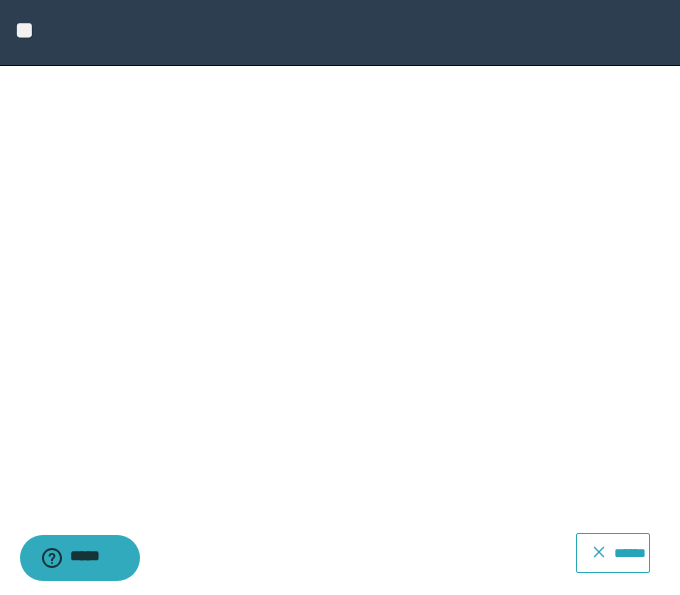 click on "******" at bounding box center [613, 553] 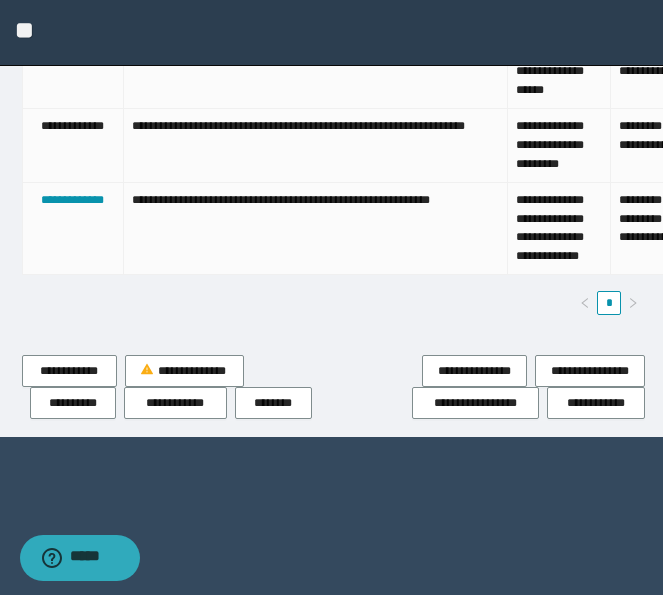 scroll, scrollTop: 1427, scrollLeft: 0, axis: vertical 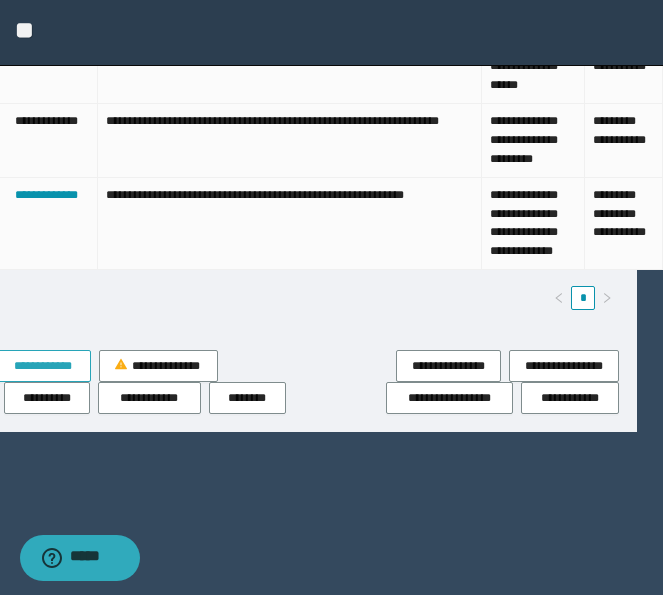 click on "**********" at bounding box center [43, 366] 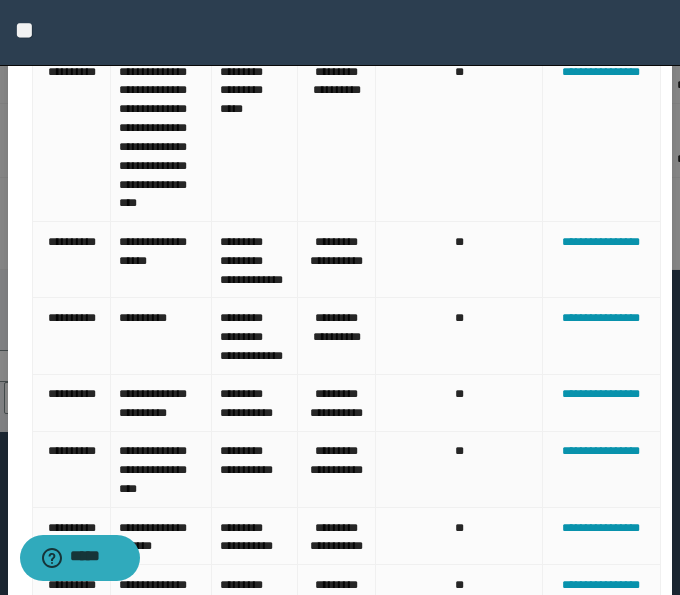 scroll, scrollTop: 0, scrollLeft: 0, axis: both 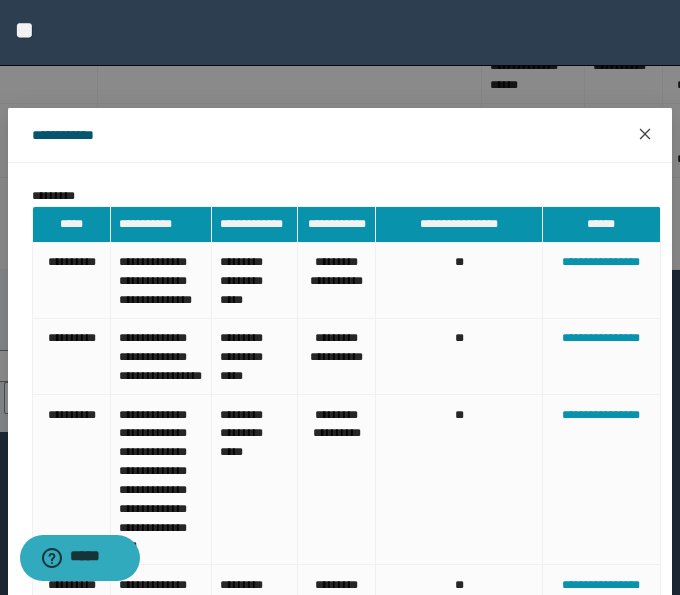 drag, startPoint x: 635, startPoint y: 152, endPoint x: 627, endPoint y: 162, distance: 12.806249 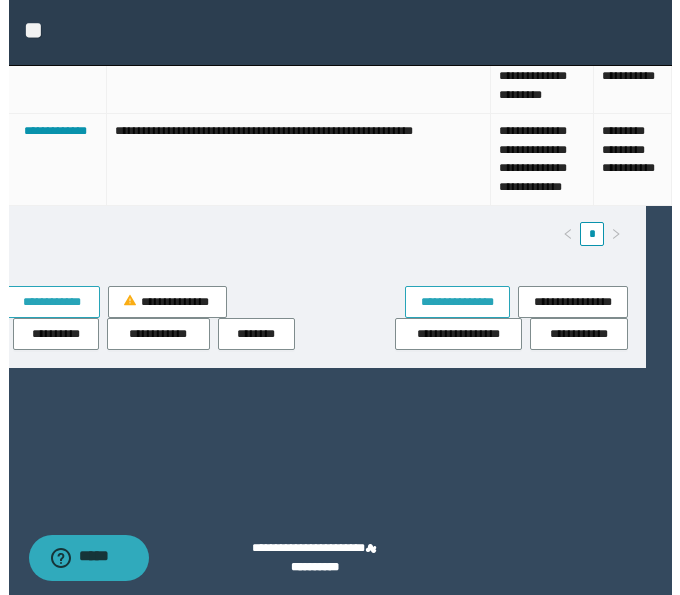 scroll, scrollTop: 1493, scrollLeft: 26, axis: both 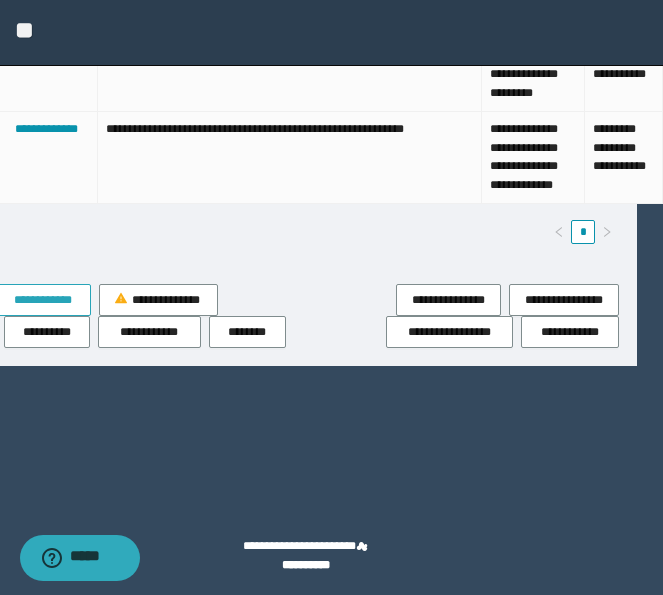click on "**********" at bounding box center [43, 300] 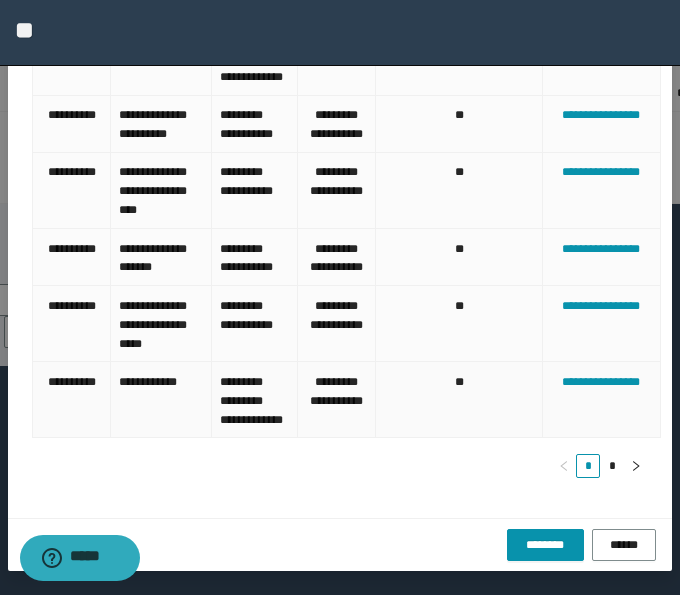 scroll, scrollTop: 828, scrollLeft: 0, axis: vertical 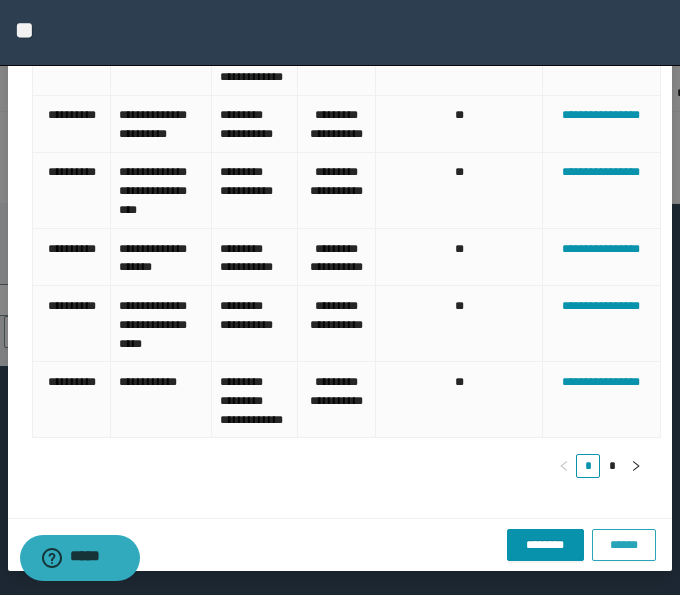 click on "******" at bounding box center [624, 545] 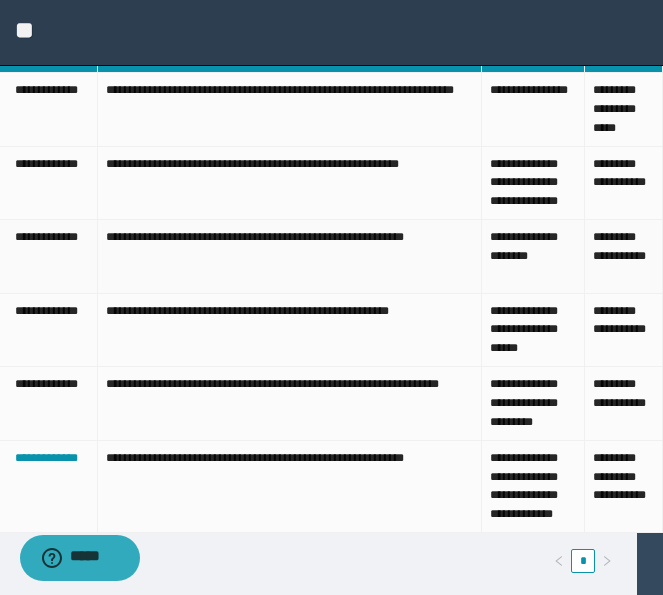 scroll, scrollTop: 1200, scrollLeft: 26, axis: both 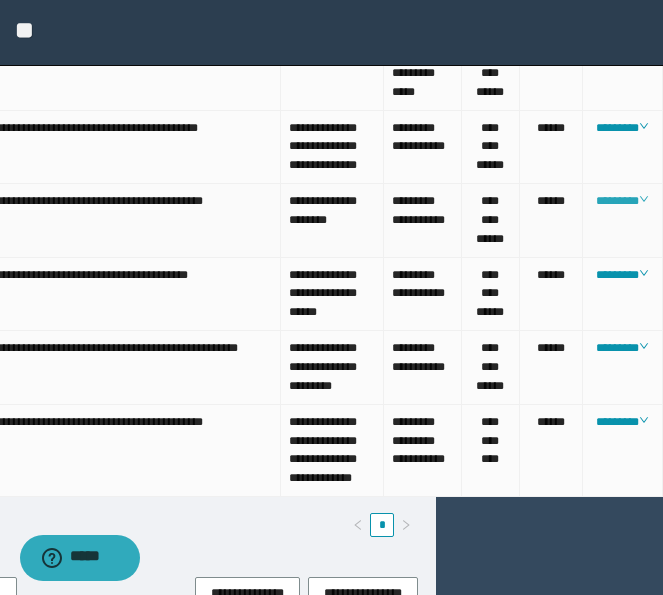 click on "********" at bounding box center [622, 201] 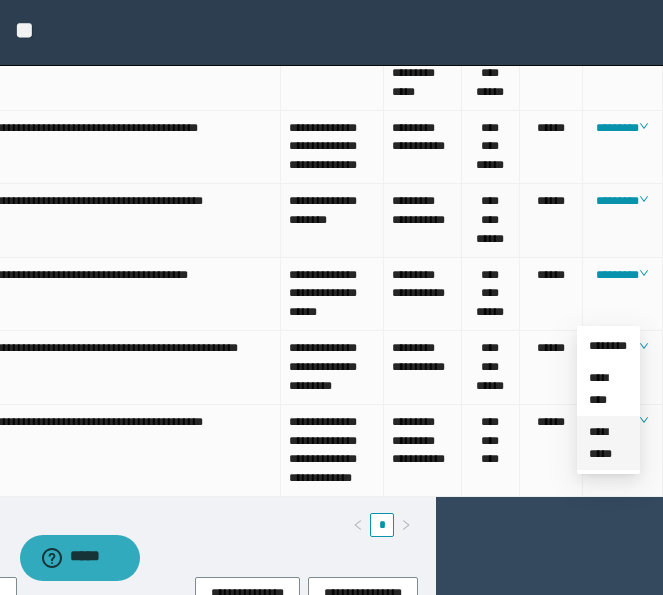 click on "**********" at bounding box center (600, 443) 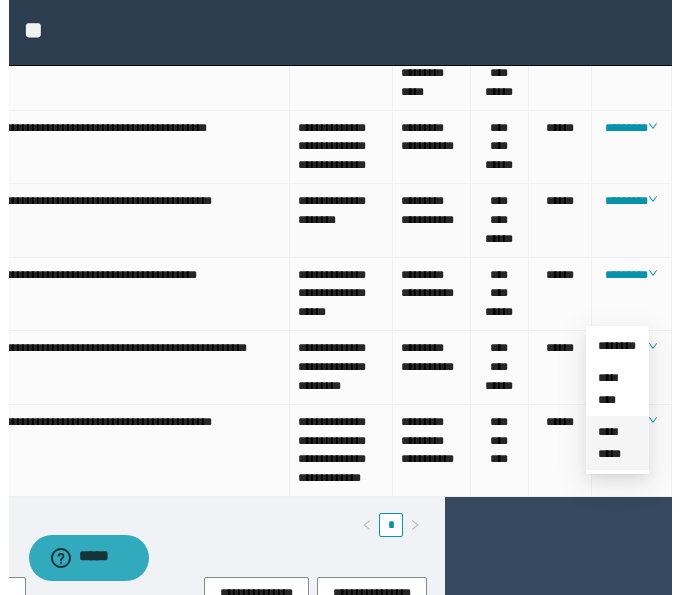 scroll, scrollTop: 1200, scrollLeft: 210, axis: both 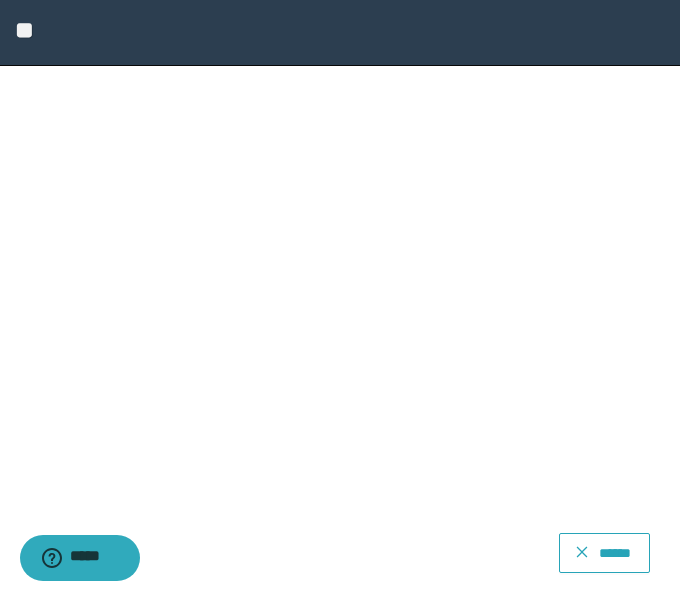 click on "******" at bounding box center [615, 553] 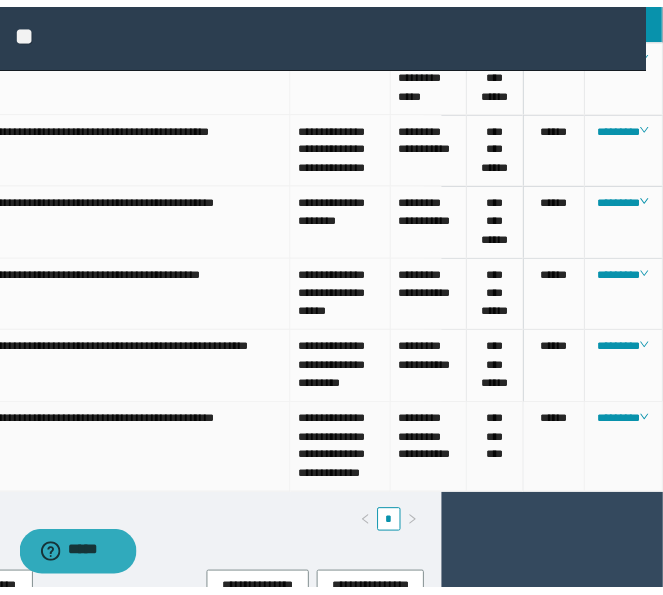 scroll, scrollTop: 1293, scrollLeft: 210, axis: both 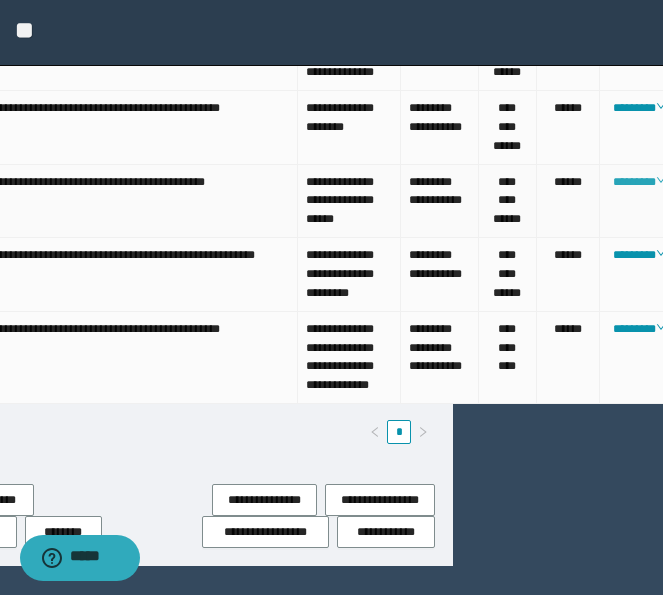 click on "********" at bounding box center [639, 182] 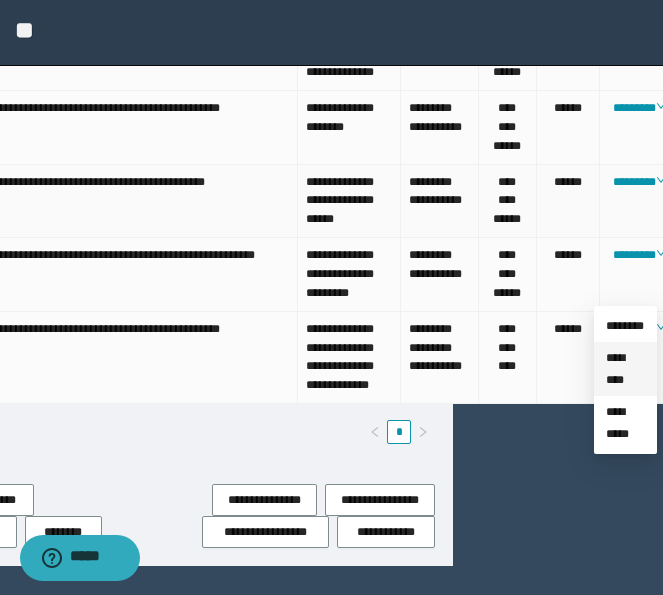 click on "*********" at bounding box center [615, 369] 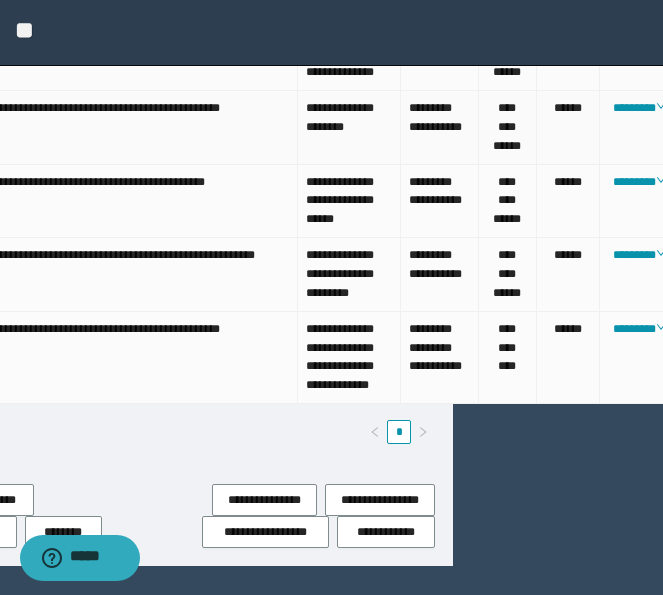 click on "**********" at bounding box center [106, 128] 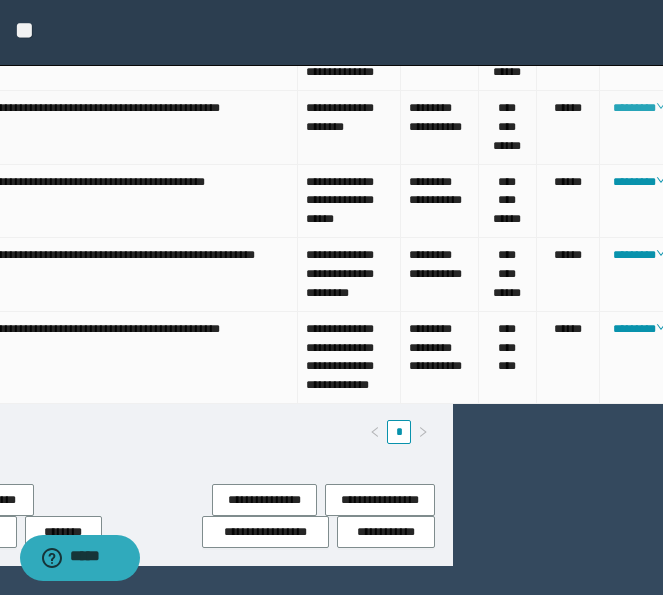 click on "********" at bounding box center [639, 108] 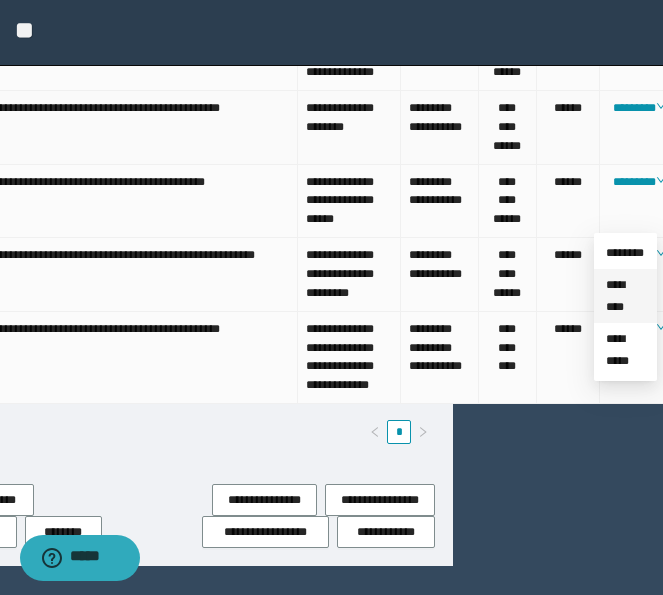 click on "*********" at bounding box center [615, 296] 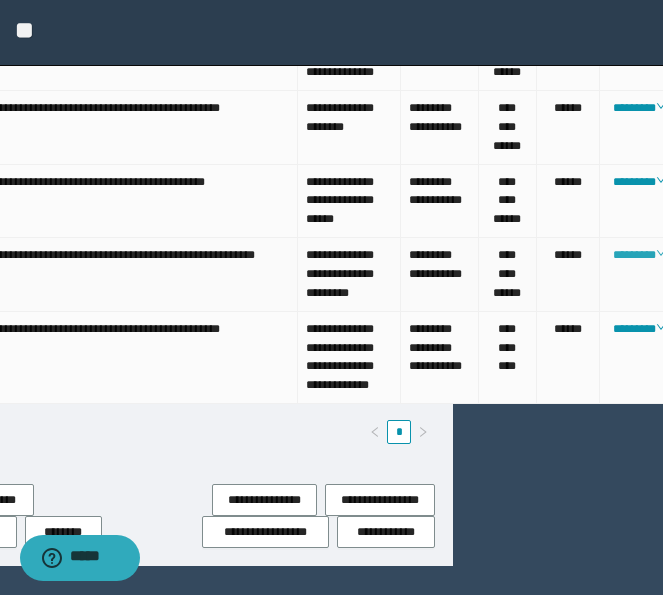 click on "********" at bounding box center [639, 255] 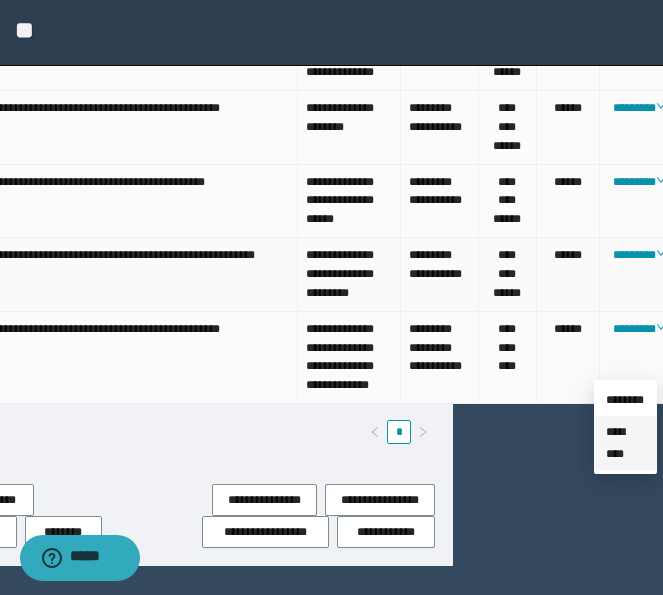 click on "*********" at bounding box center (615, 443) 